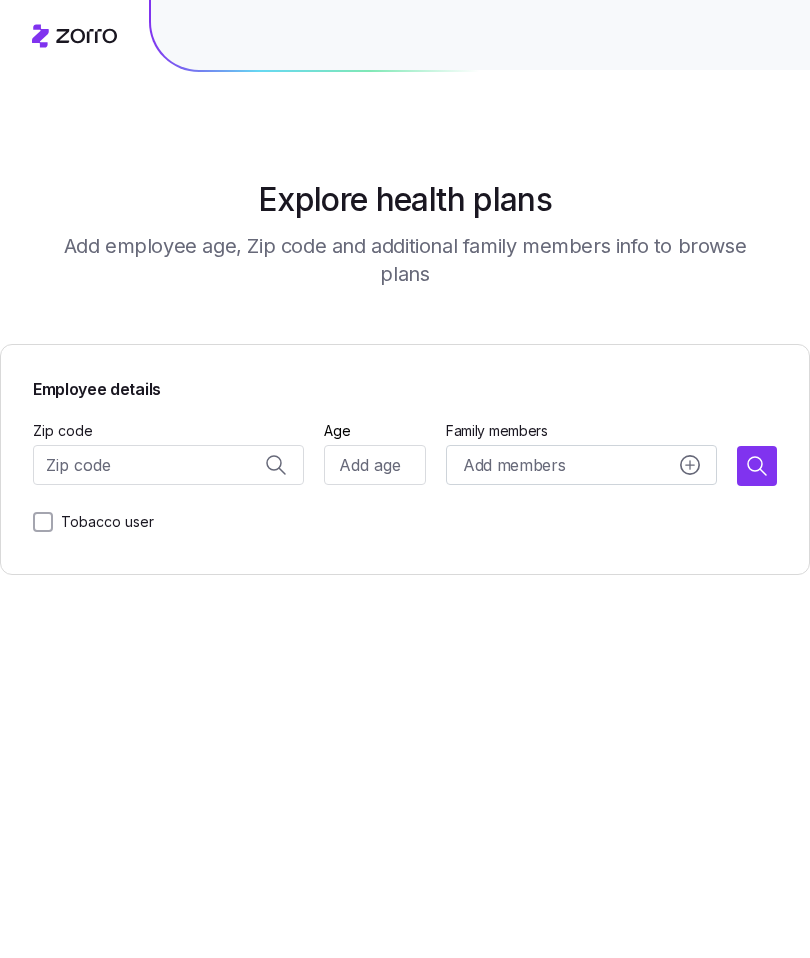 scroll, scrollTop: 0, scrollLeft: 0, axis: both 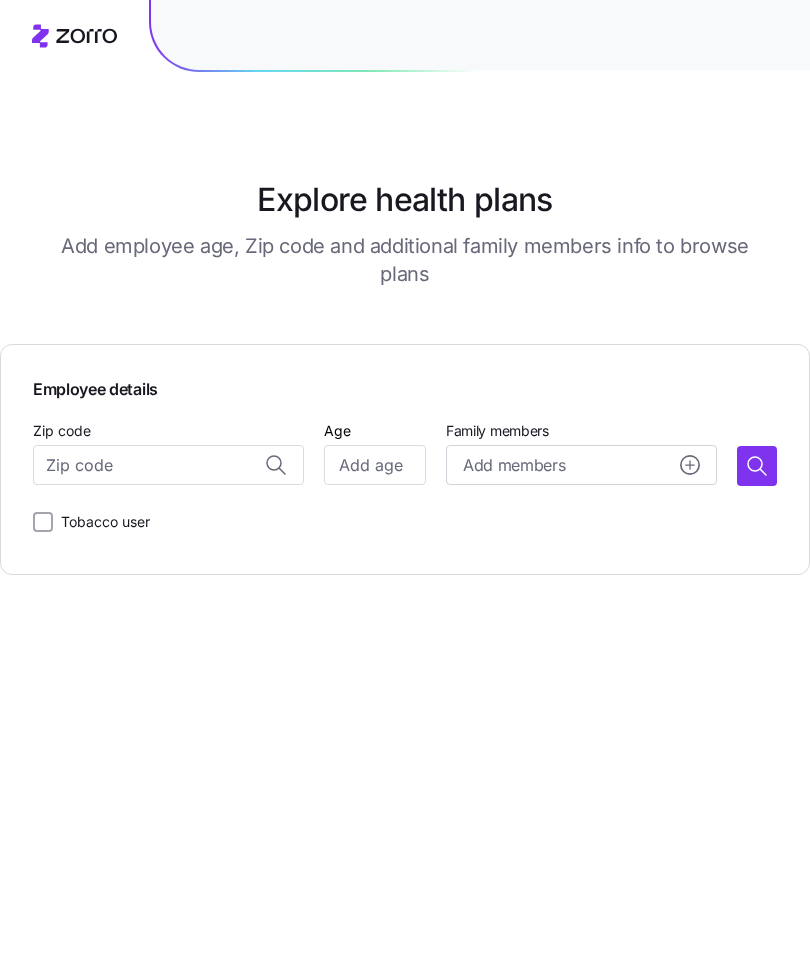 click on "Zip code" at bounding box center (168, 465) 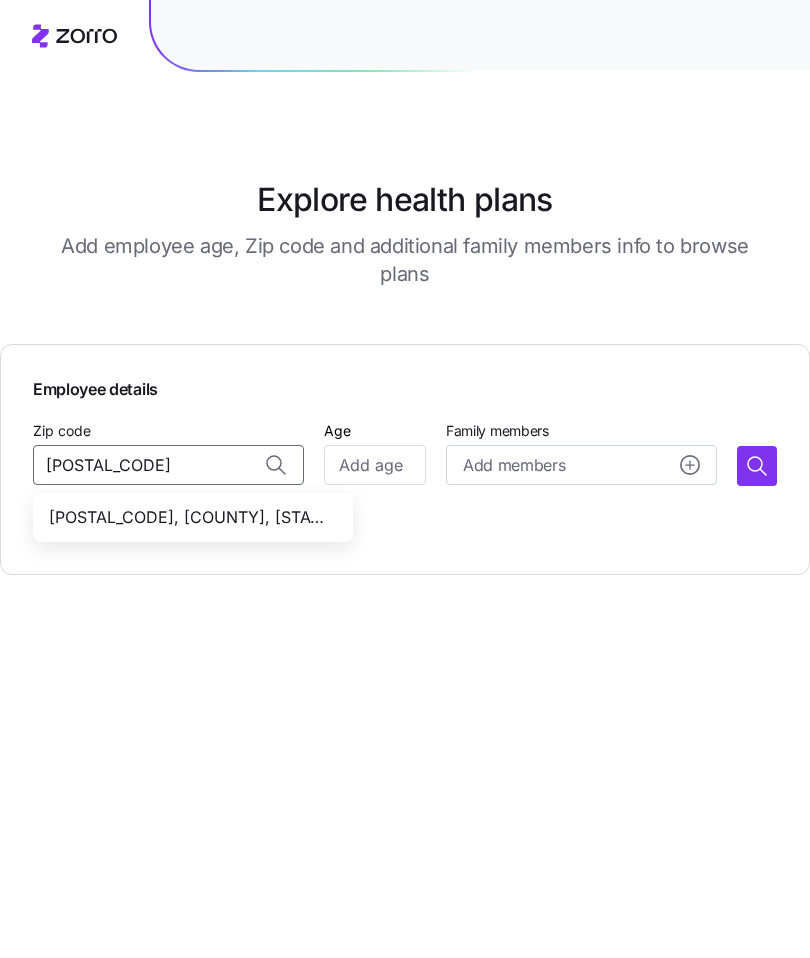 click on "[POSTAL_CODE], [COUNTY], [STATE]" at bounding box center [189, 517] 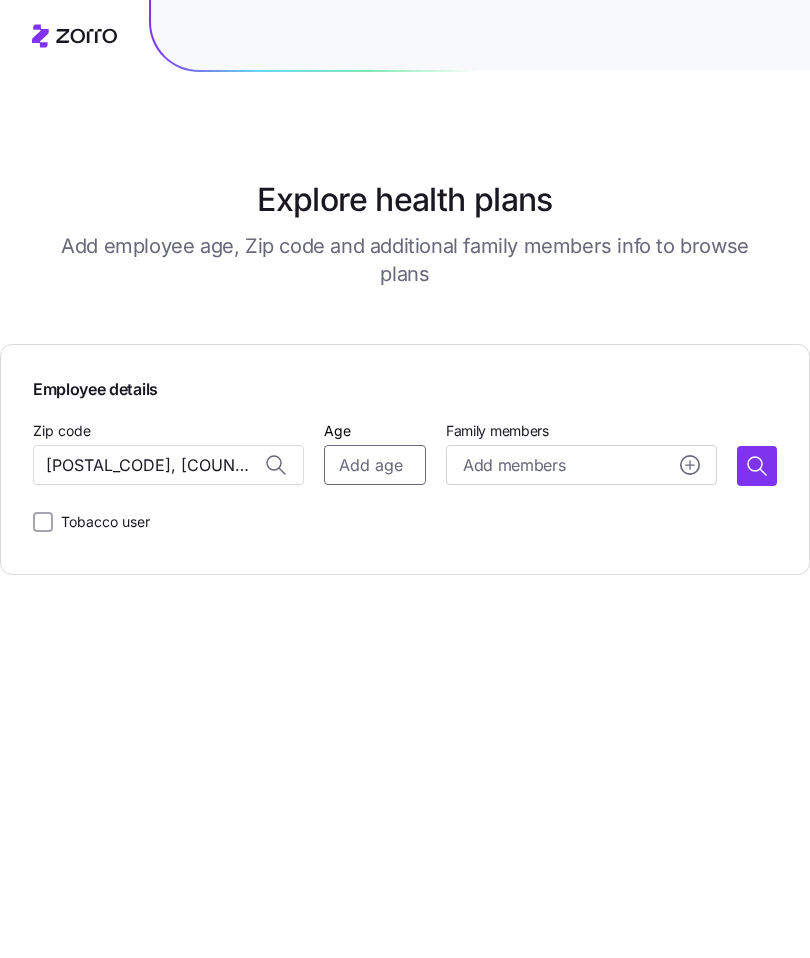 click on "Age" at bounding box center [375, 465] 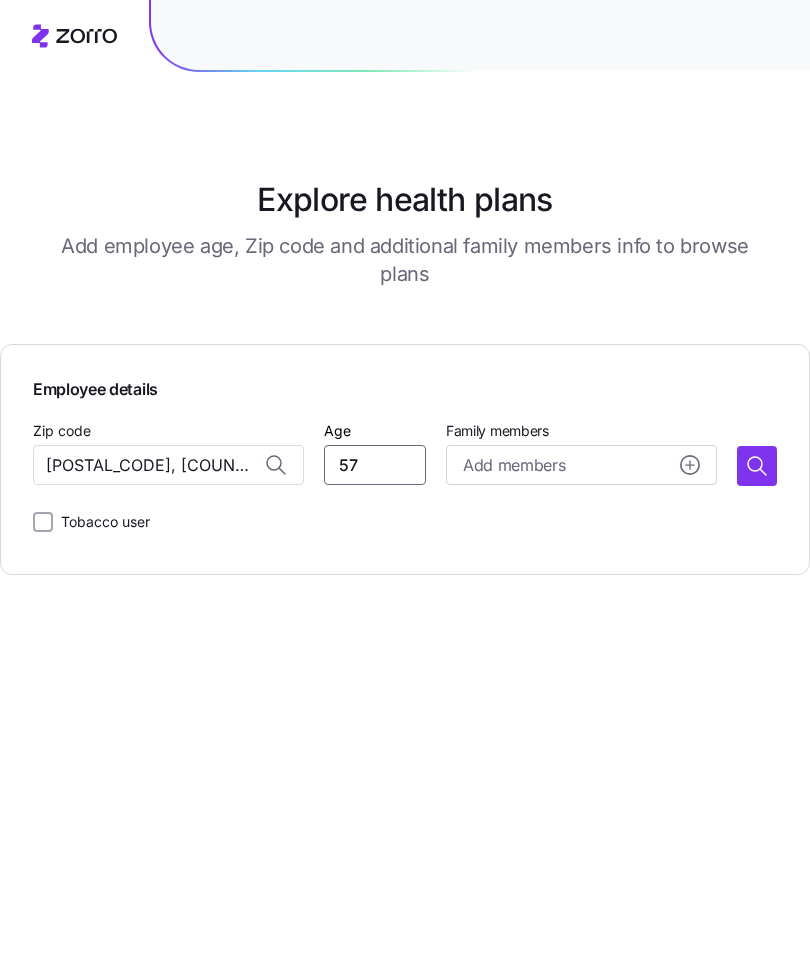 type on "57" 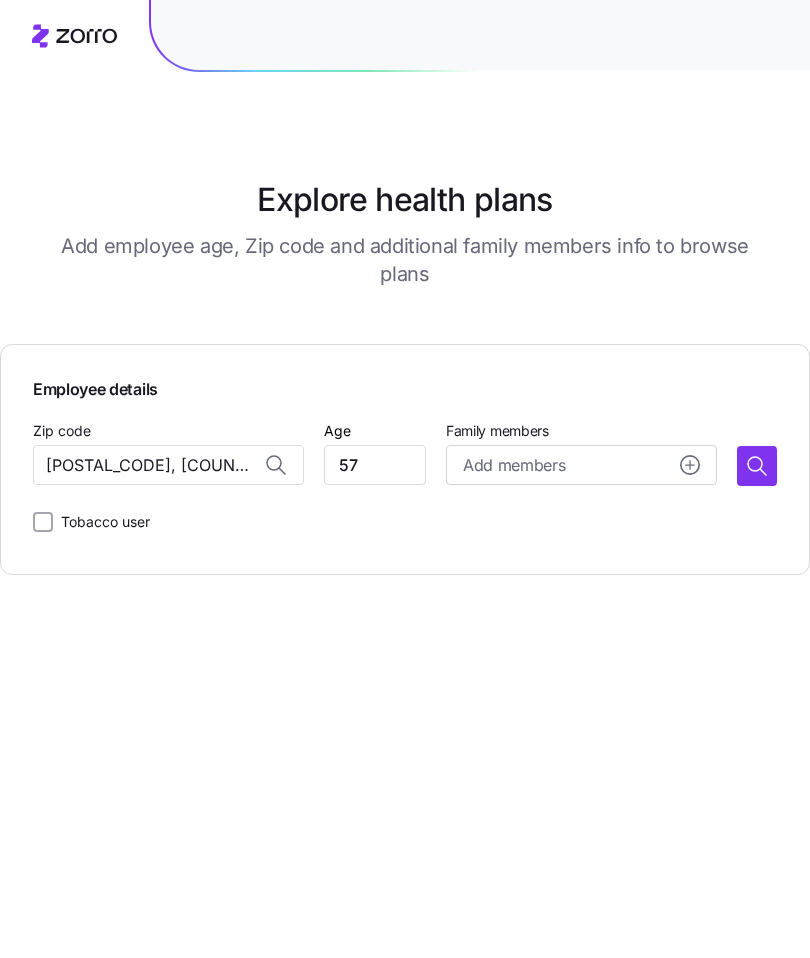 click 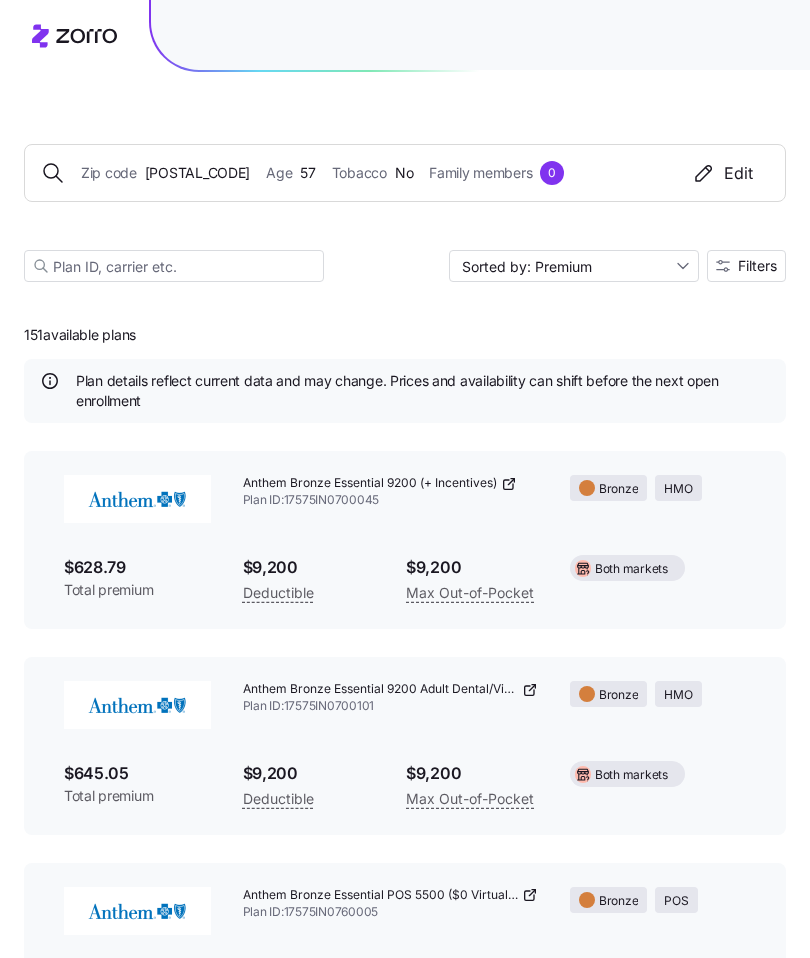 click 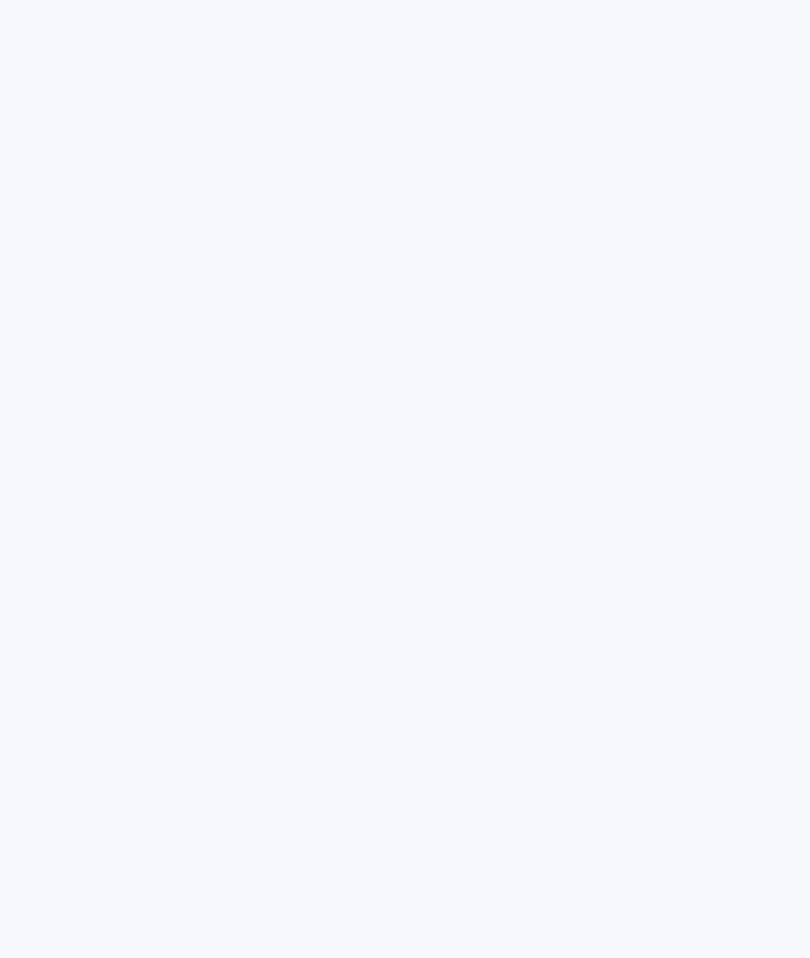 scroll, scrollTop: 0, scrollLeft: 0, axis: both 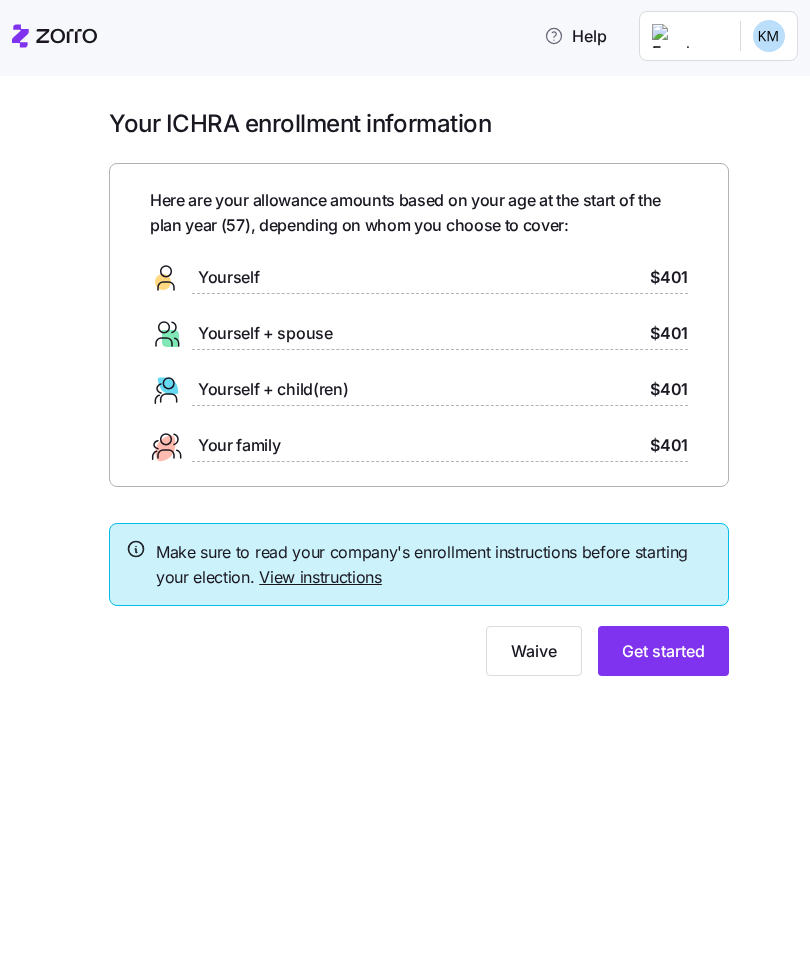 click on "Get started" at bounding box center (663, 651) 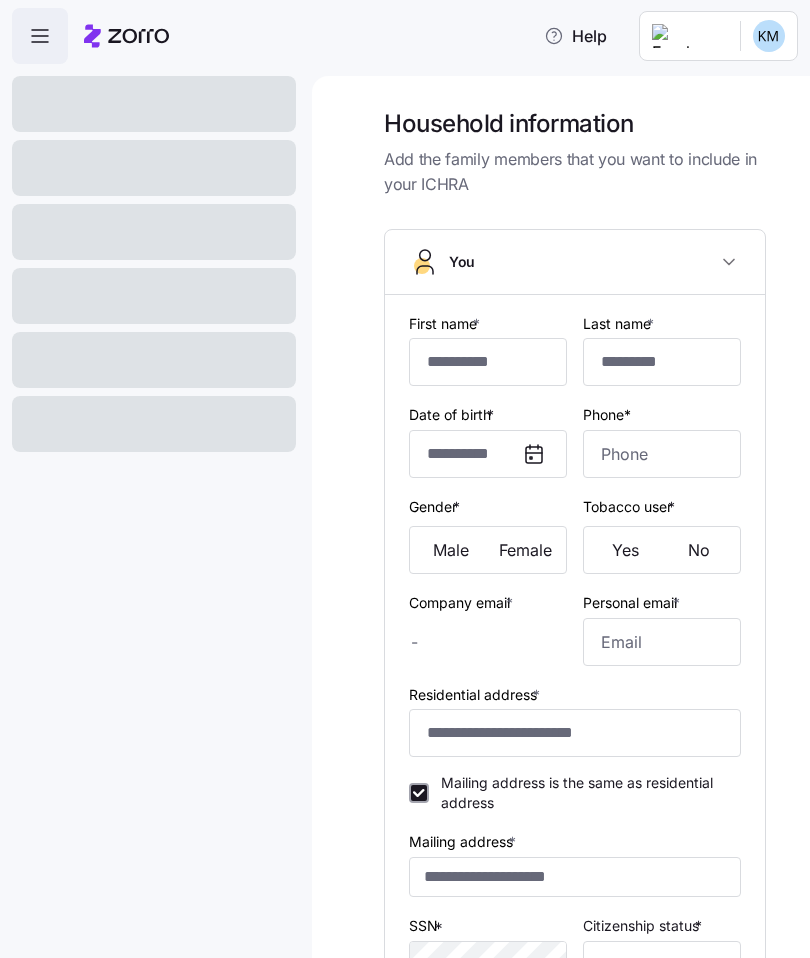 type on "********" 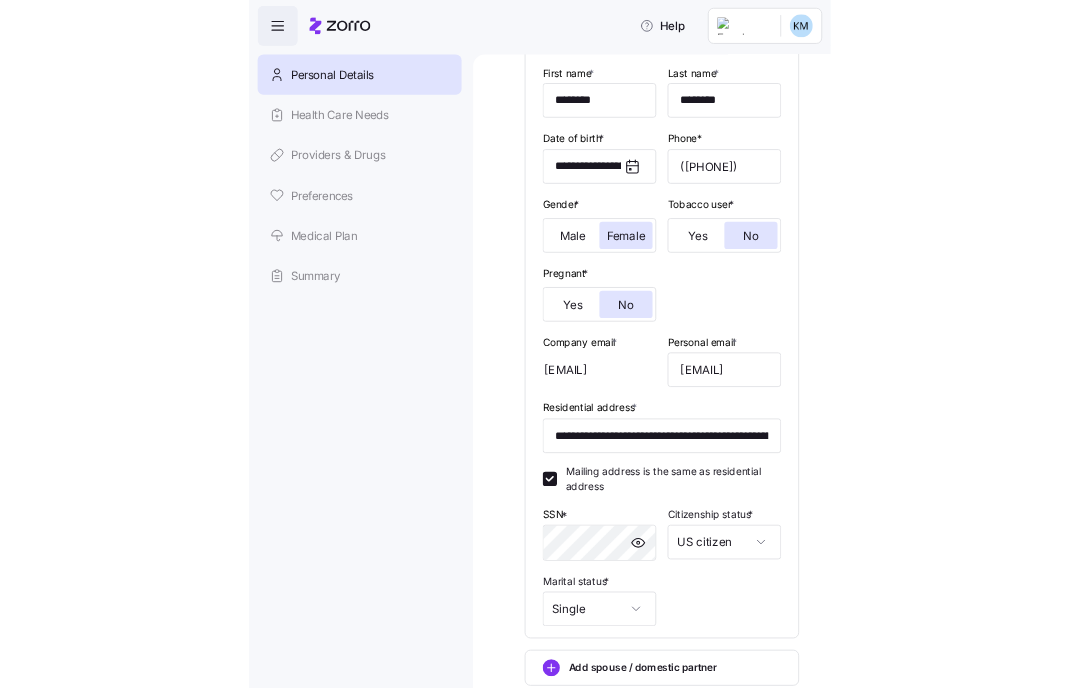 scroll, scrollTop: 213, scrollLeft: 0, axis: vertical 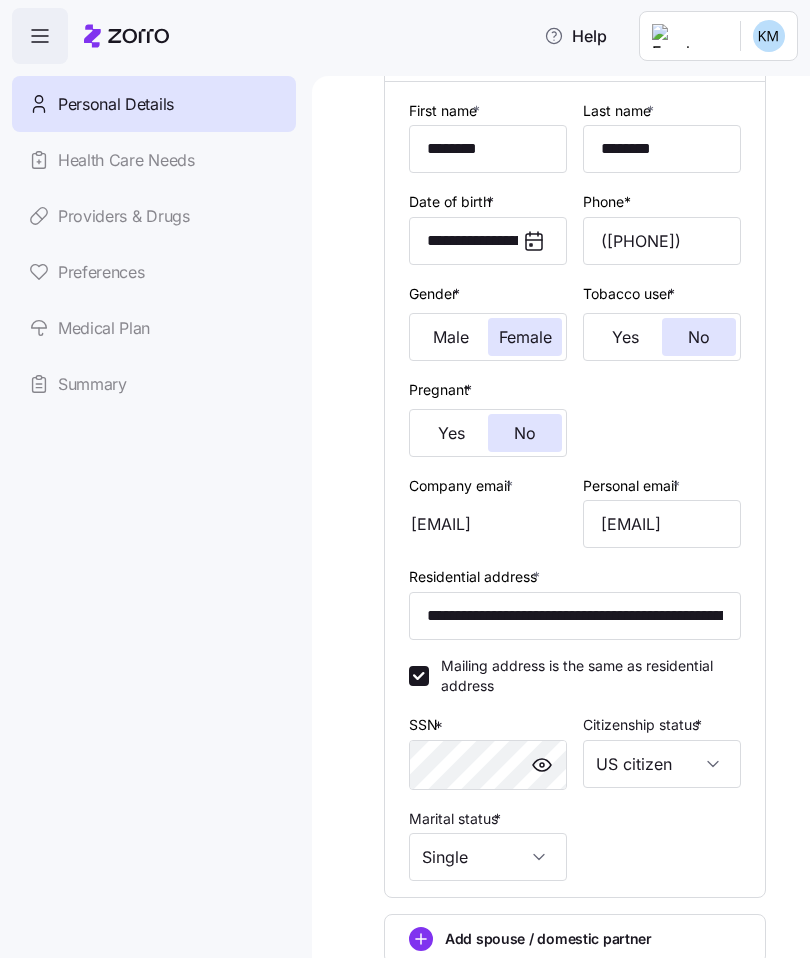 click on "Providers & Drugs" at bounding box center (154, 216) 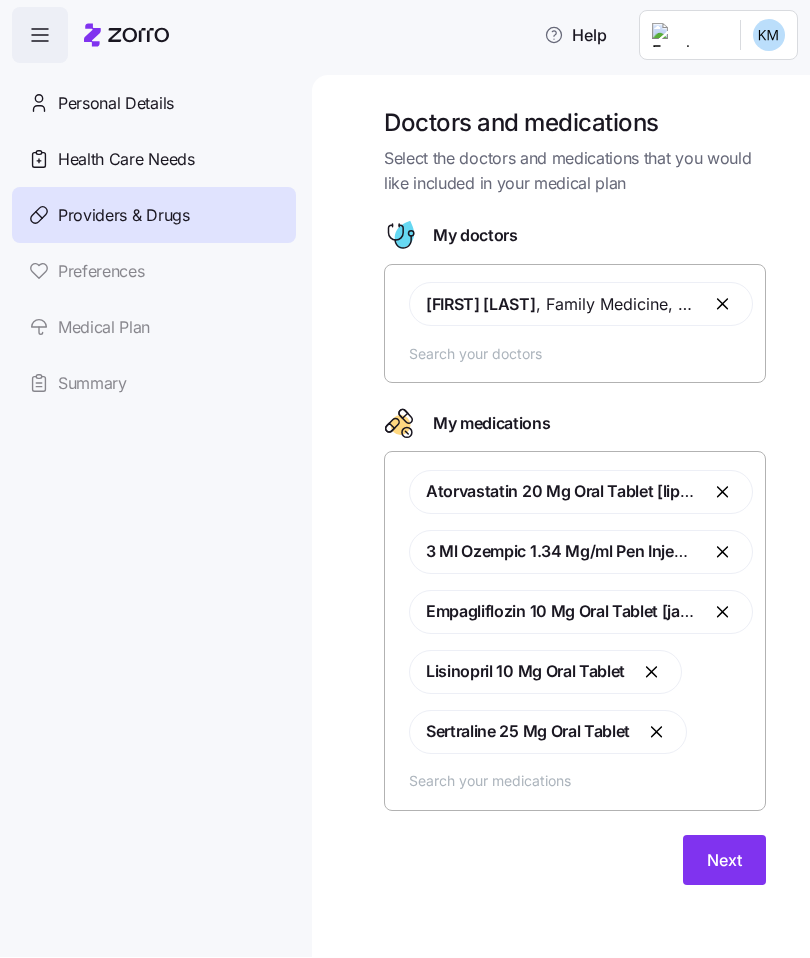 click on "Health Care Needs" at bounding box center [126, 160] 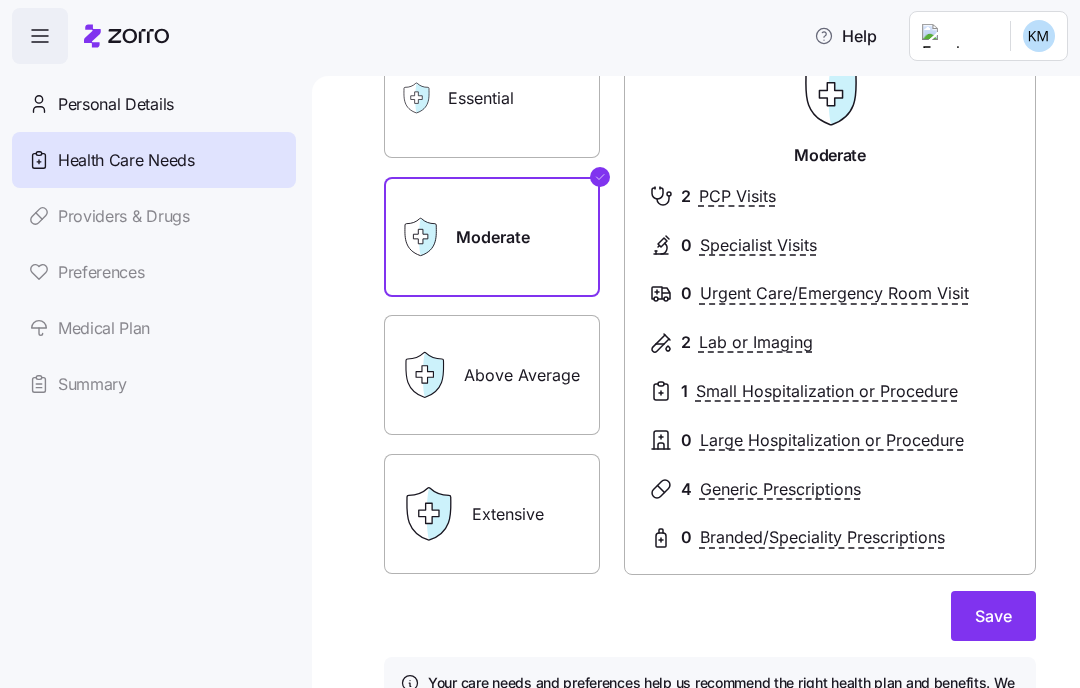 scroll, scrollTop: 184, scrollLeft: 0, axis: vertical 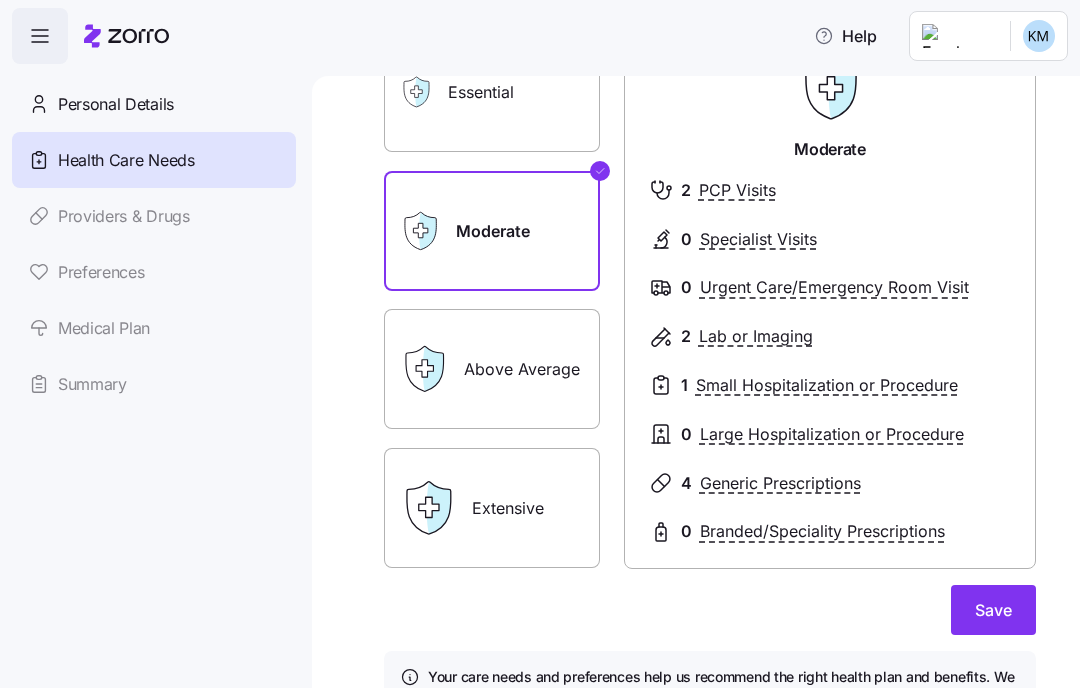 click on "Above Average" at bounding box center [492, 369] 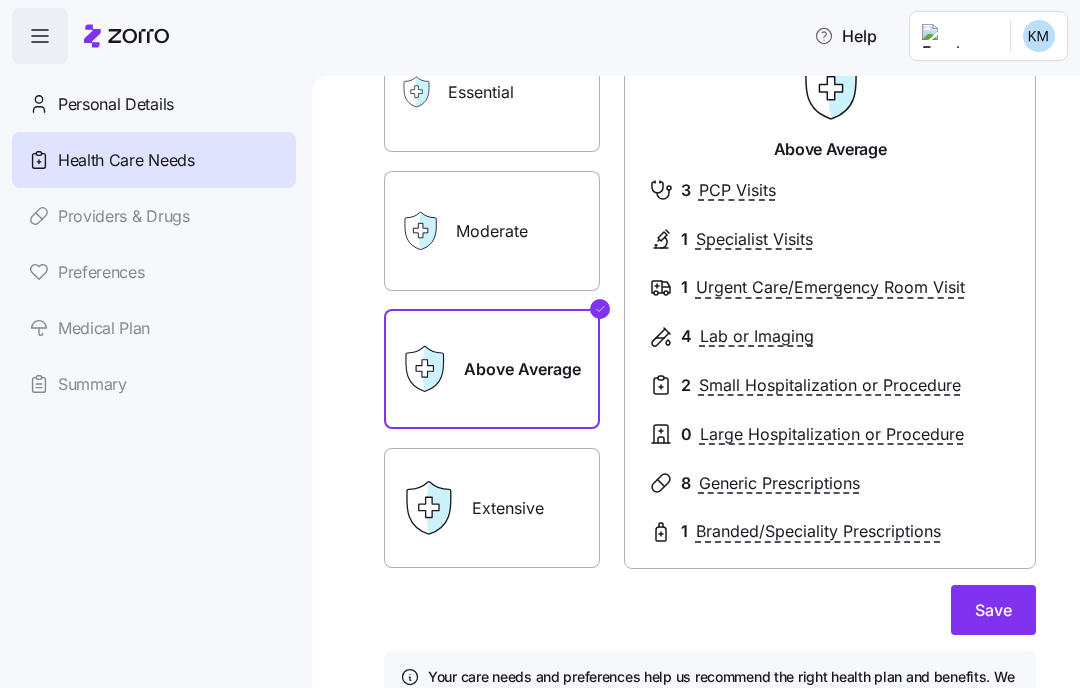 click on "Save" at bounding box center (993, 610) 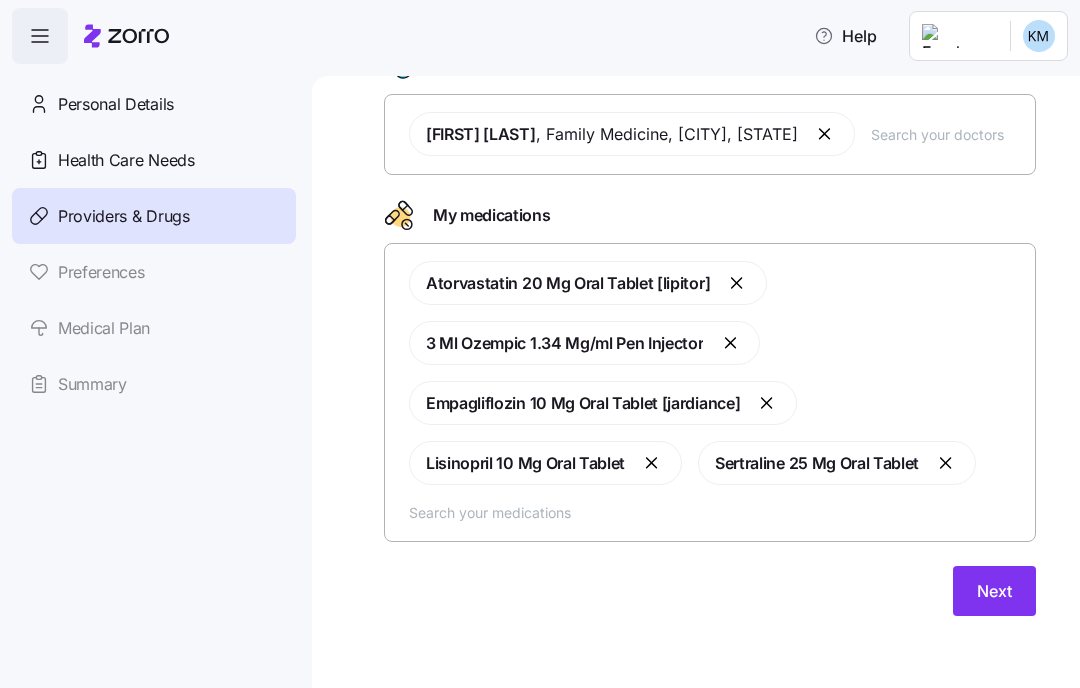 scroll, scrollTop: 145, scrollLeft: 0, axis: vertical 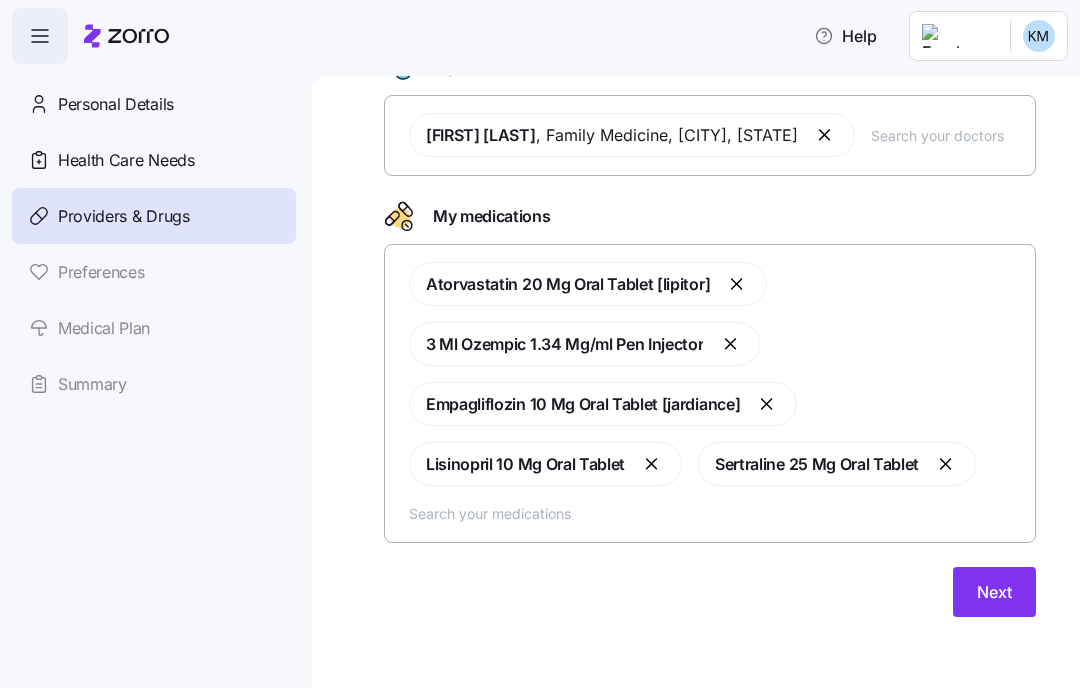 click on "Next" at bounding box center (994, 592) 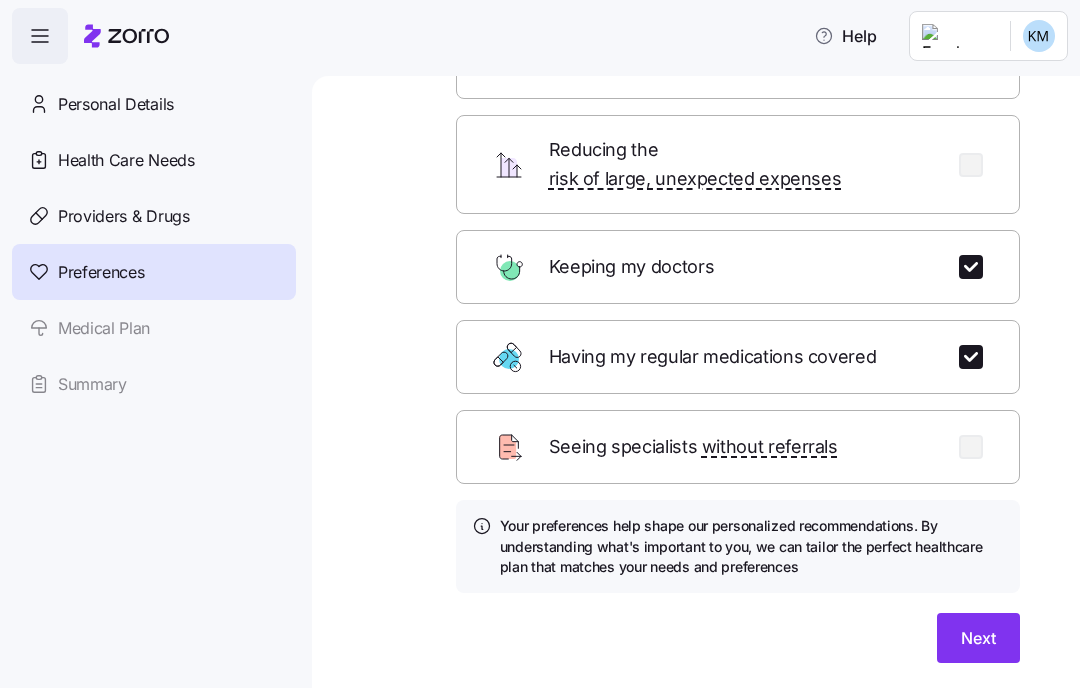scroll, scrollTop: 199, scrollLeft: 0, axis: vertical 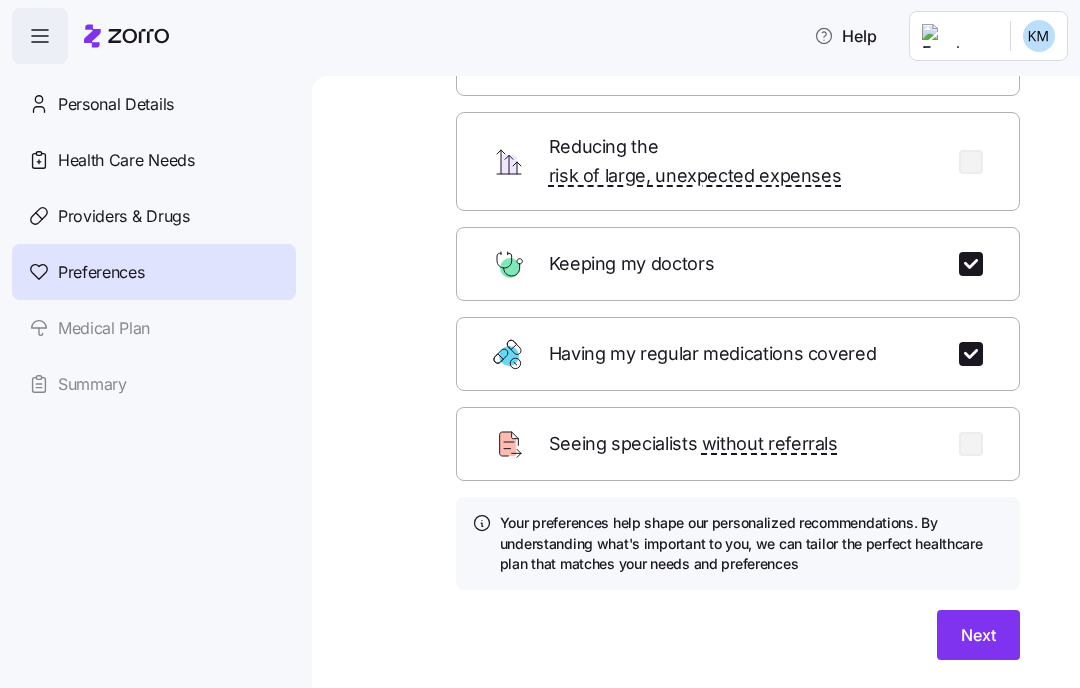click on "Next" at bounding box center (978, 635) 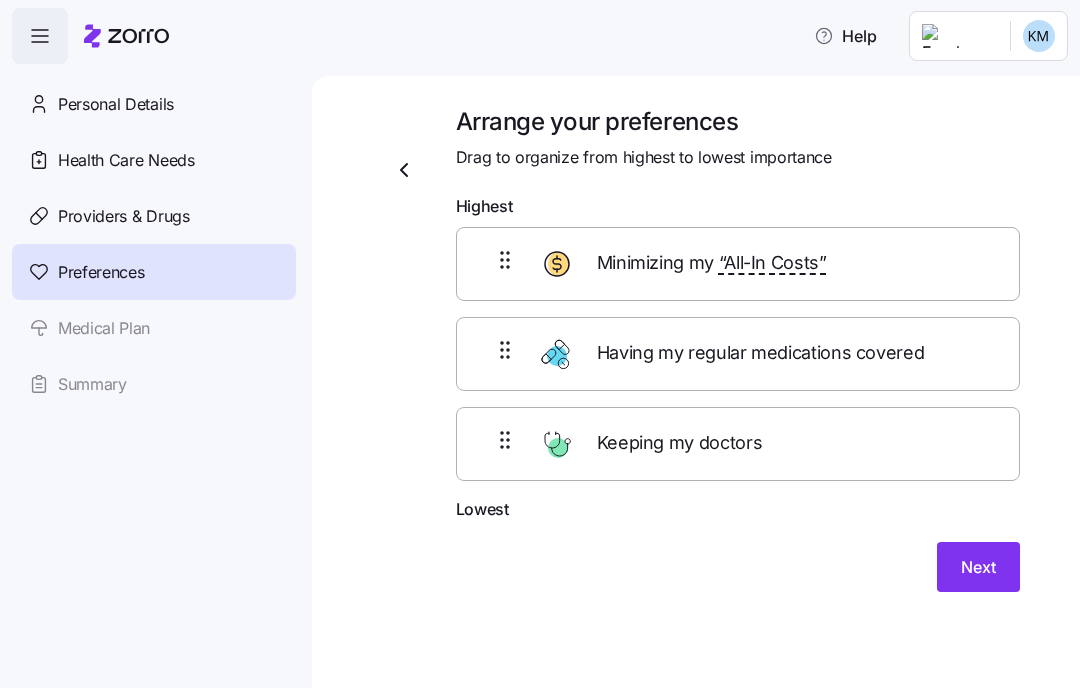 scroll, scrollTop: 0, scrollLeft: 0, axis: both 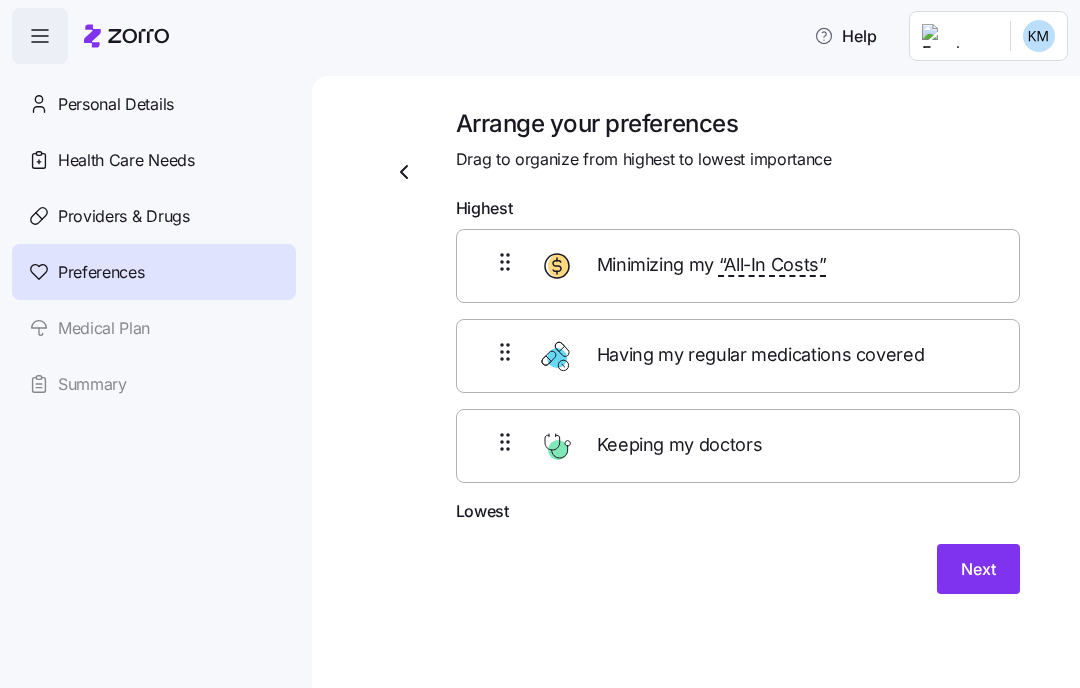 click on "Next" at bounding box center (978, 569) 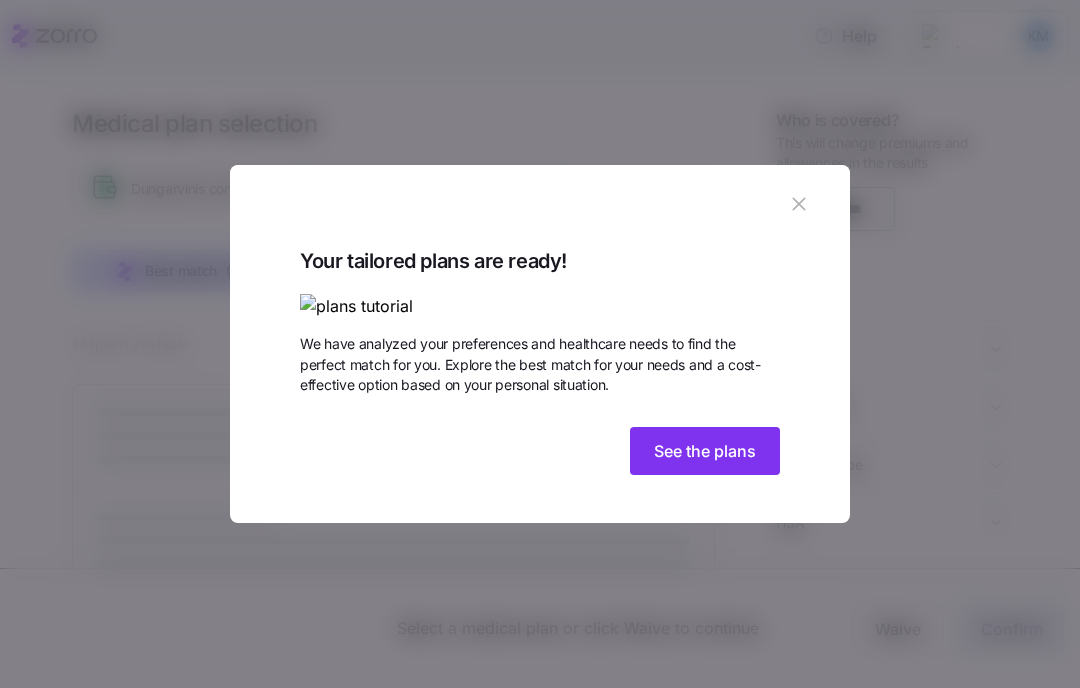 click on "See the plans" at bounding box center (705, 451) 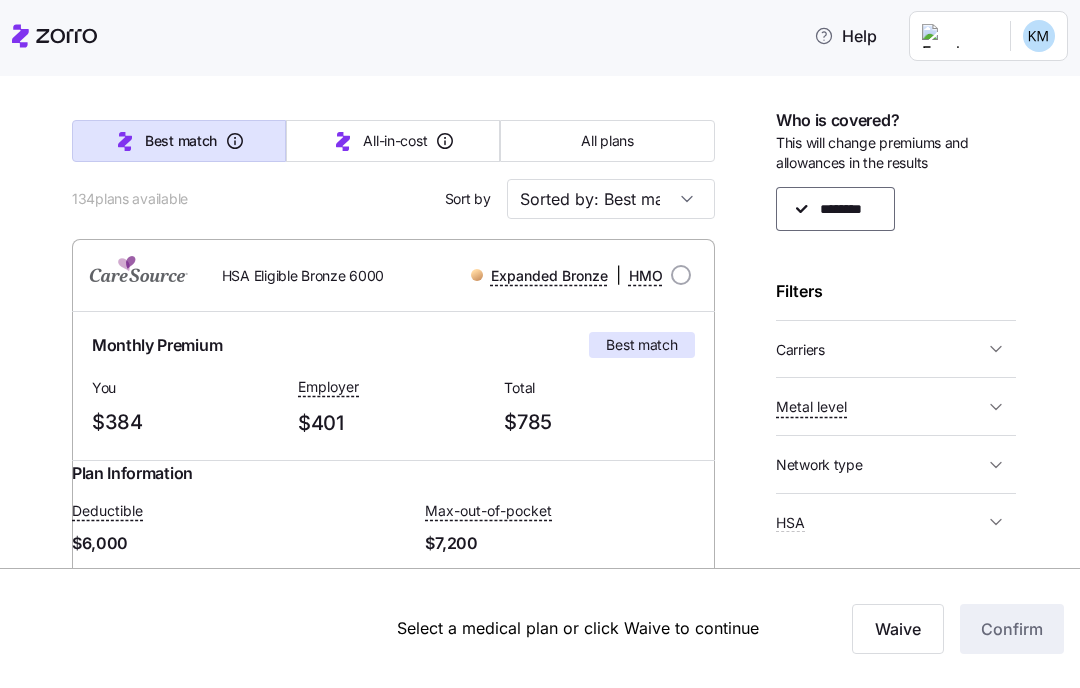 scroll, scrollTop: 169, scrollLeft: 0, axis: vertical 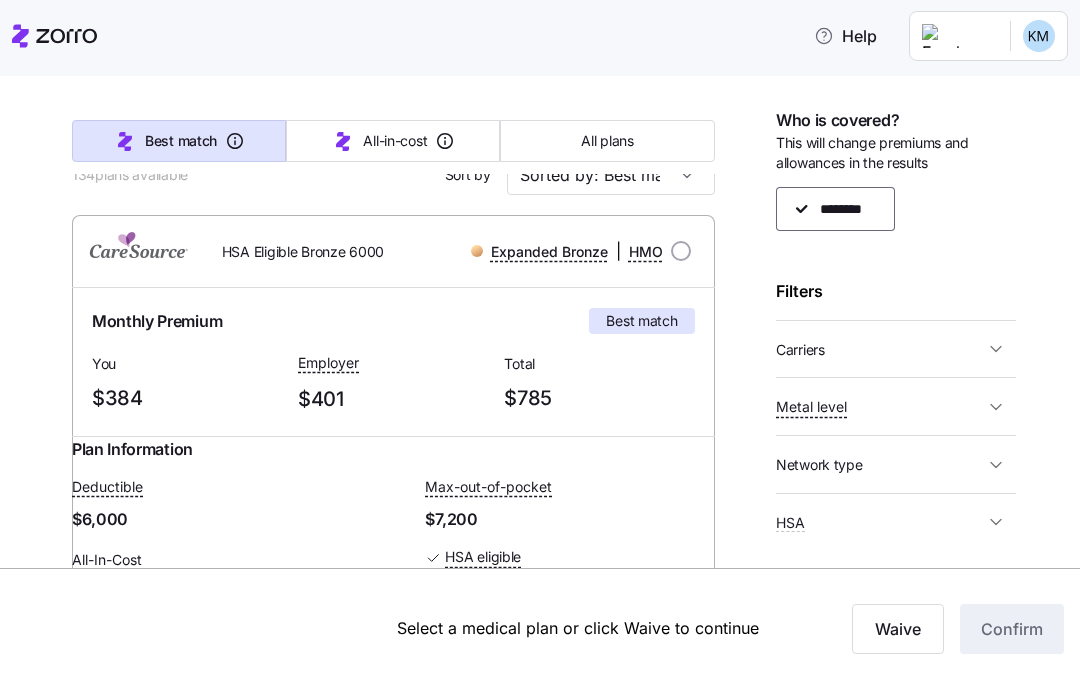 click on "Carriers" at bounding box center (880, 349) 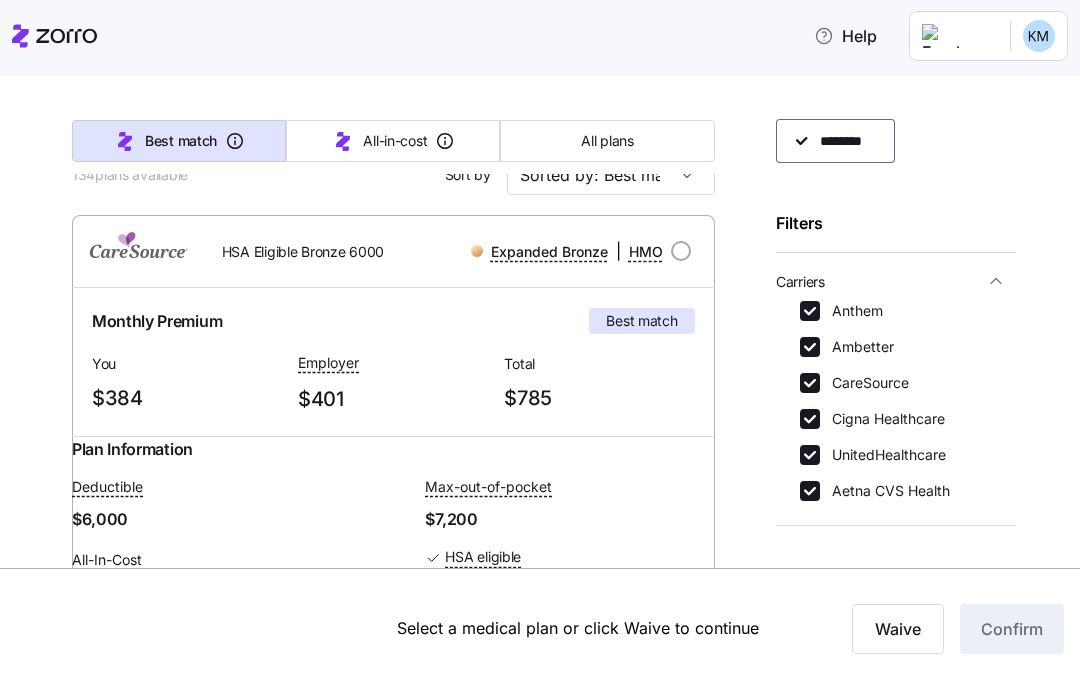 scroll, scrollTop: 60, scrollLeft: 0, axis: vertical 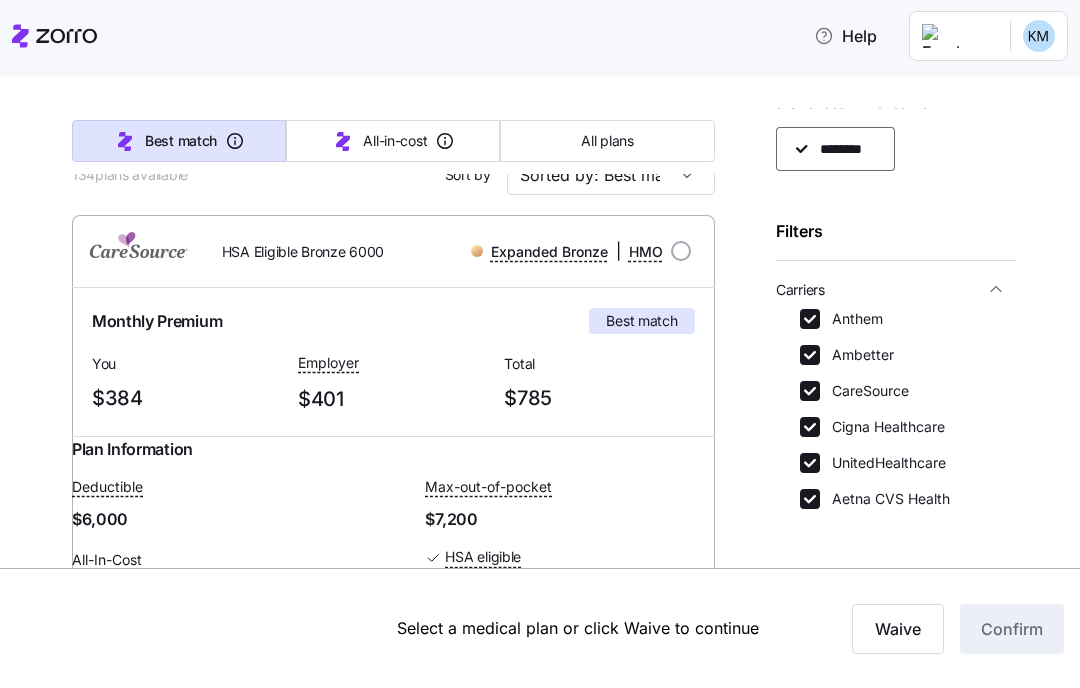 click on "CareSource" at bounding box center [810, 391] 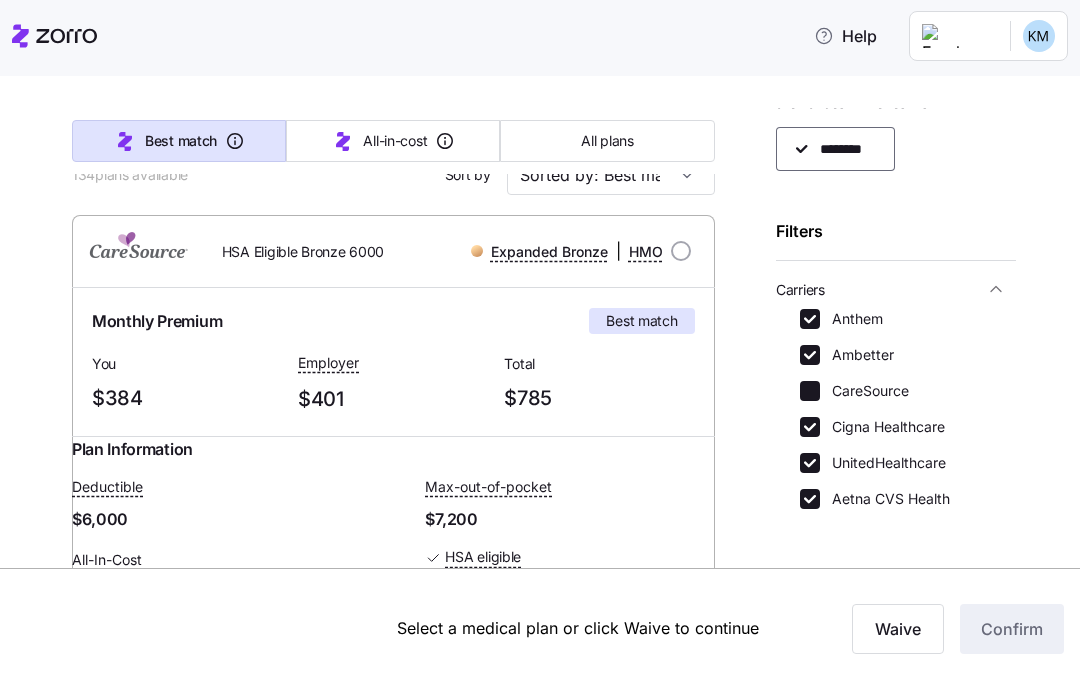 checkbox on "false" 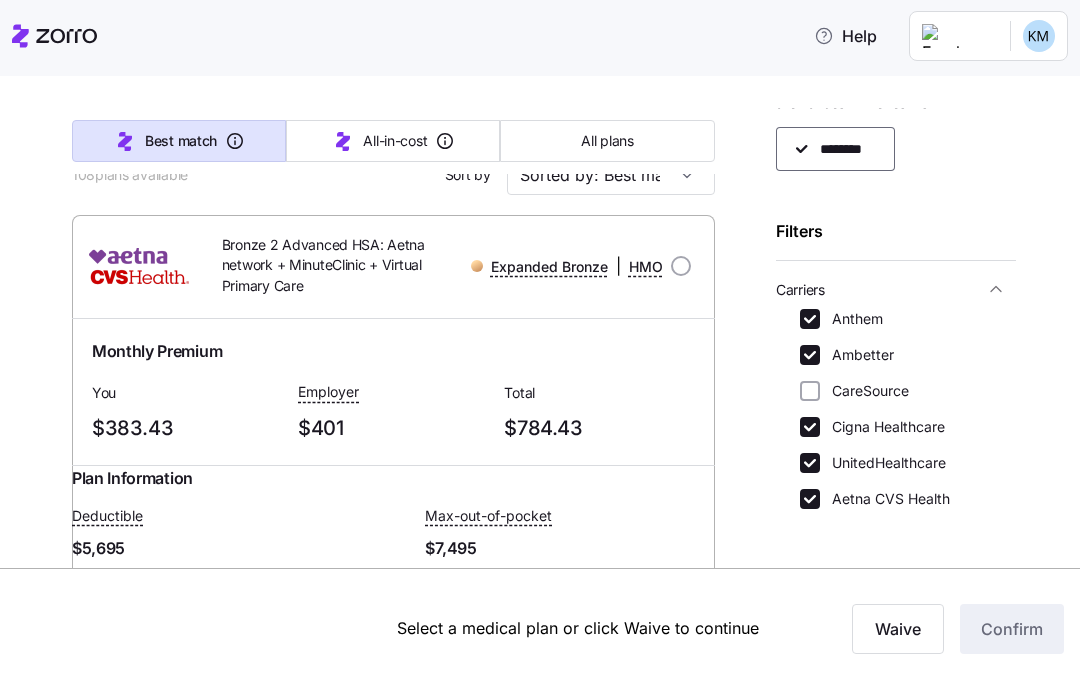 click on "Cigna Healthcare" at bounding box center (810, 427) 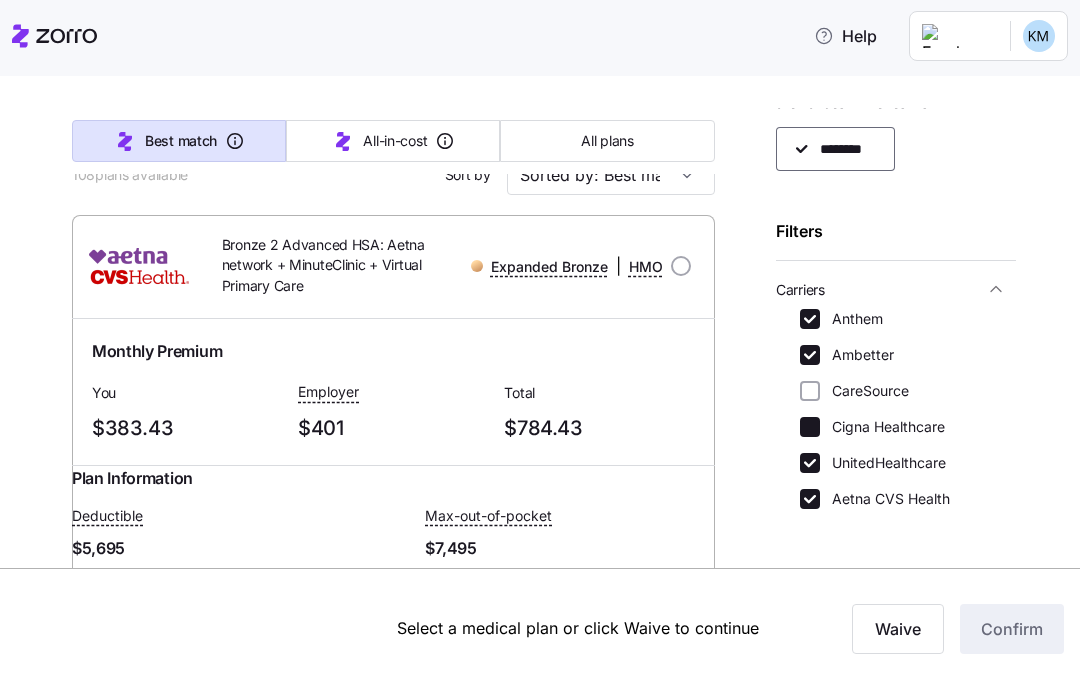 checkbox on "false" 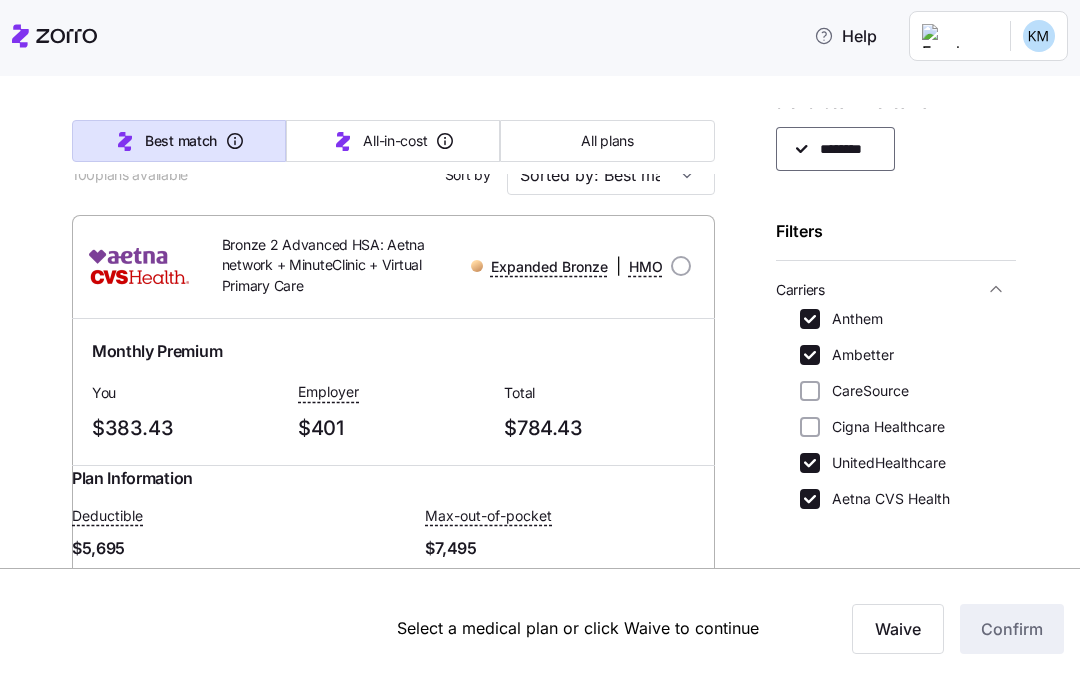 click on "Ambetter" at bounding box center (810, 355) 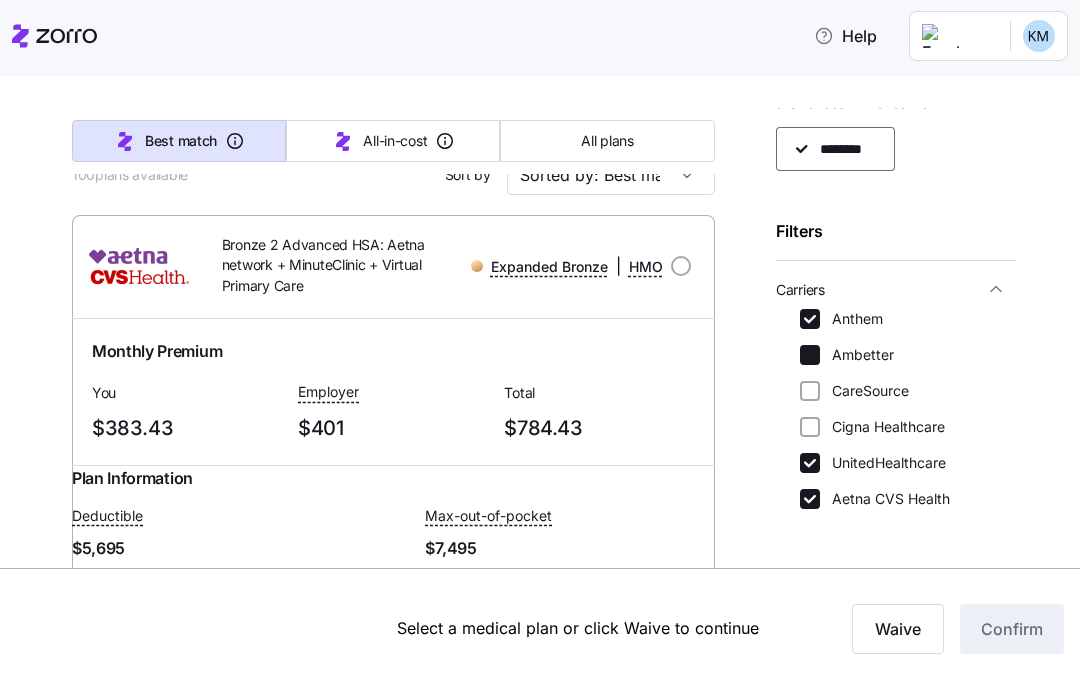 checkbox on "false" 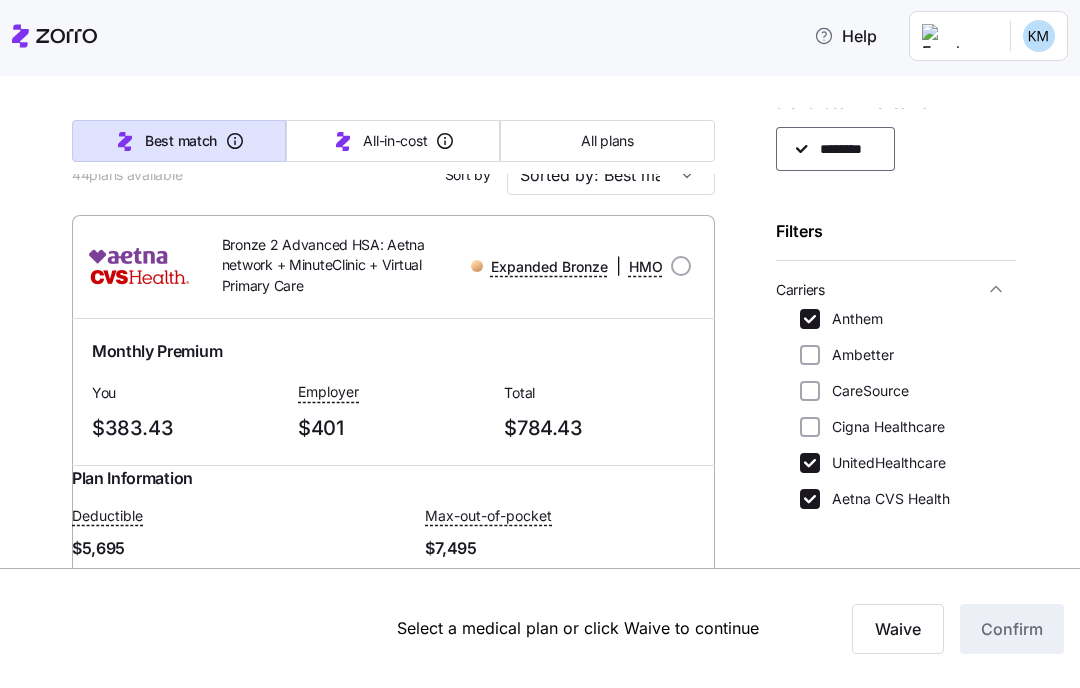 click on "Aetna CVS Health" at bounding box center [810, 499] 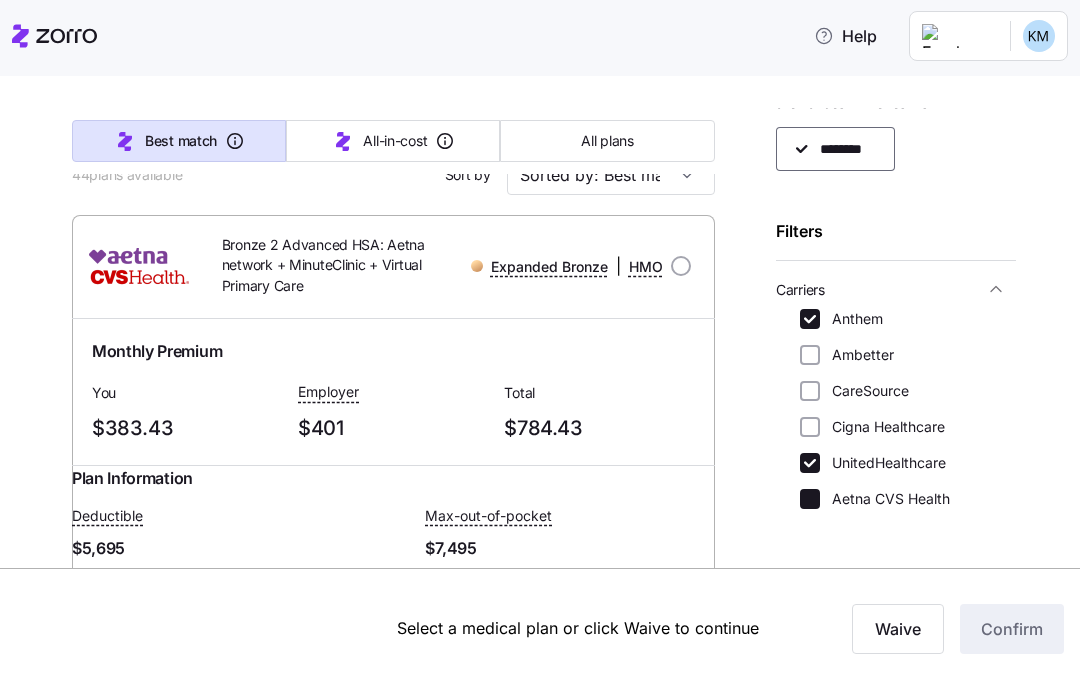 checkbox on "false" 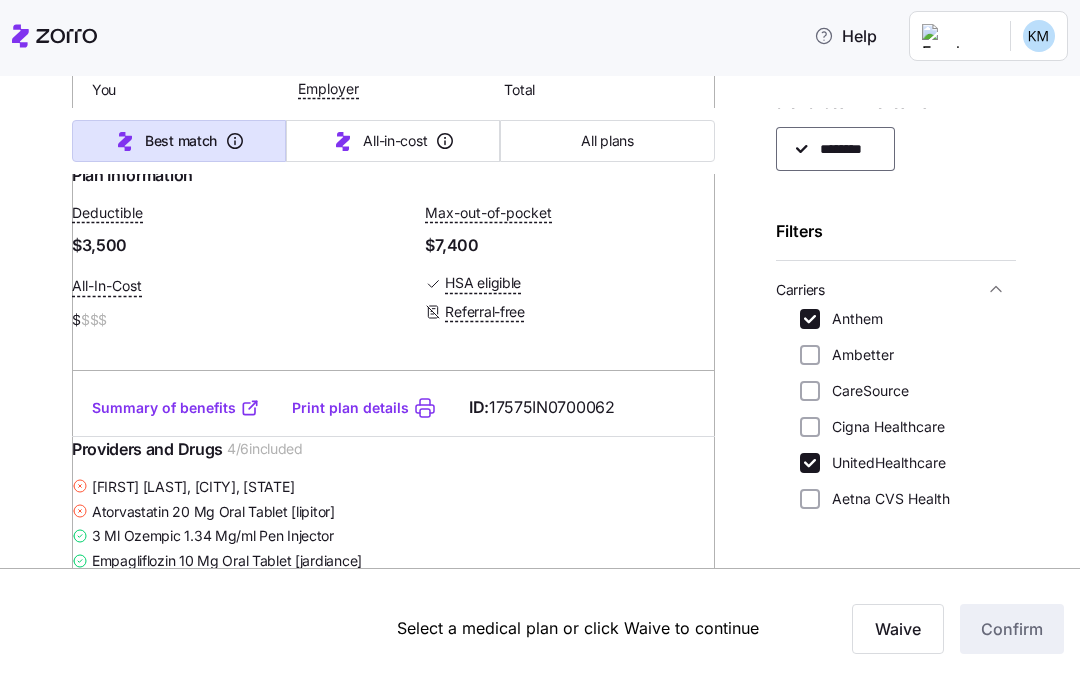 scroll, scrollTop: 489, scrollLeft: 0, axis: vertical 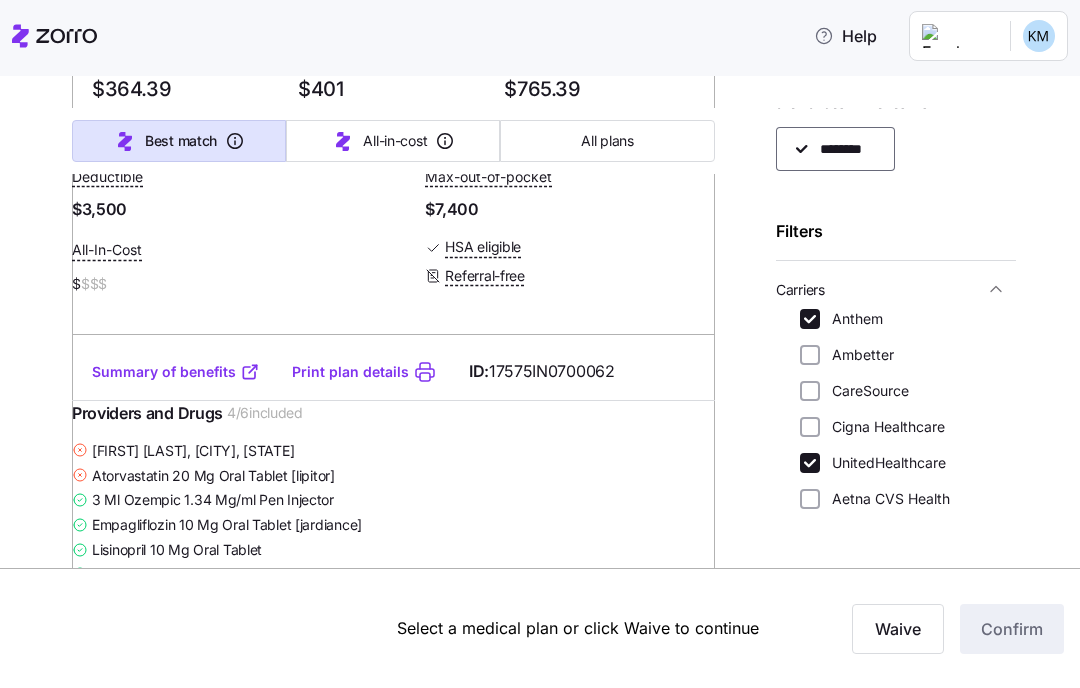click 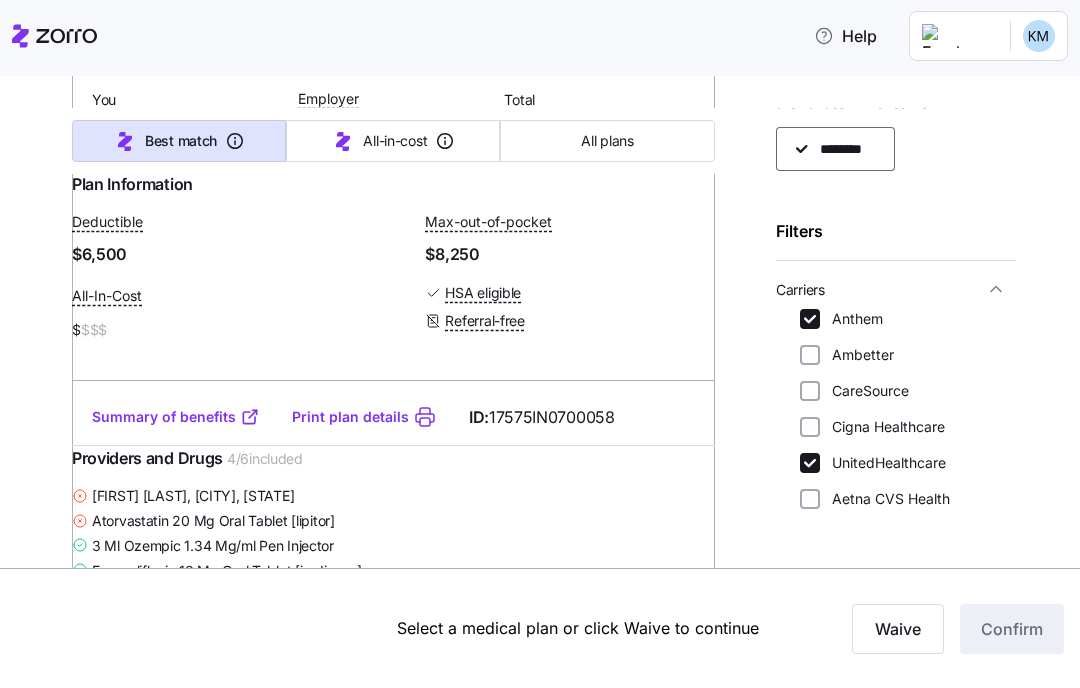 scroll, scrollTop: 1223, scrollLeft: 0, axis: vertical 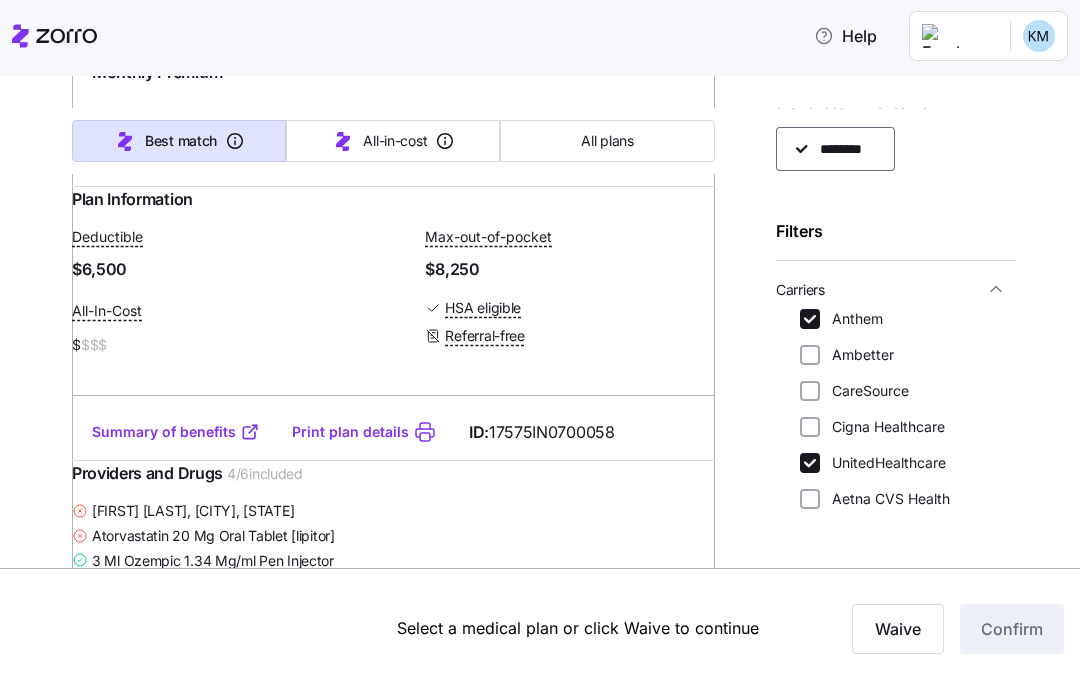 click on "CareSource" at bounding box center (810, 391) 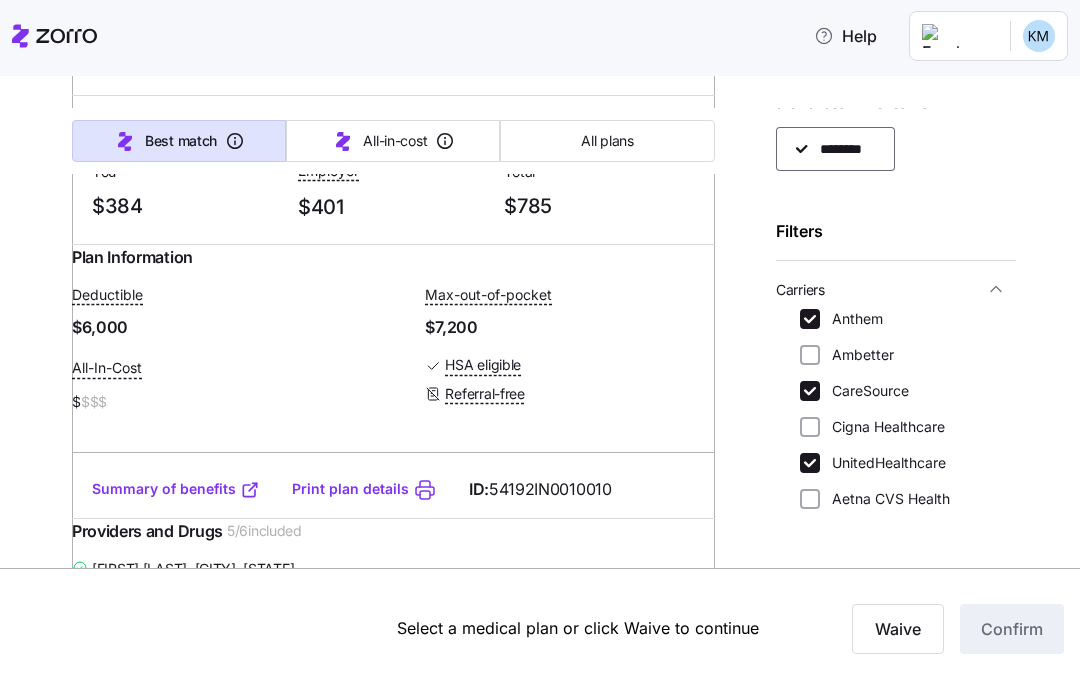 scroll, scrollTop: 359, scrollLeft: 0, axis: vertical 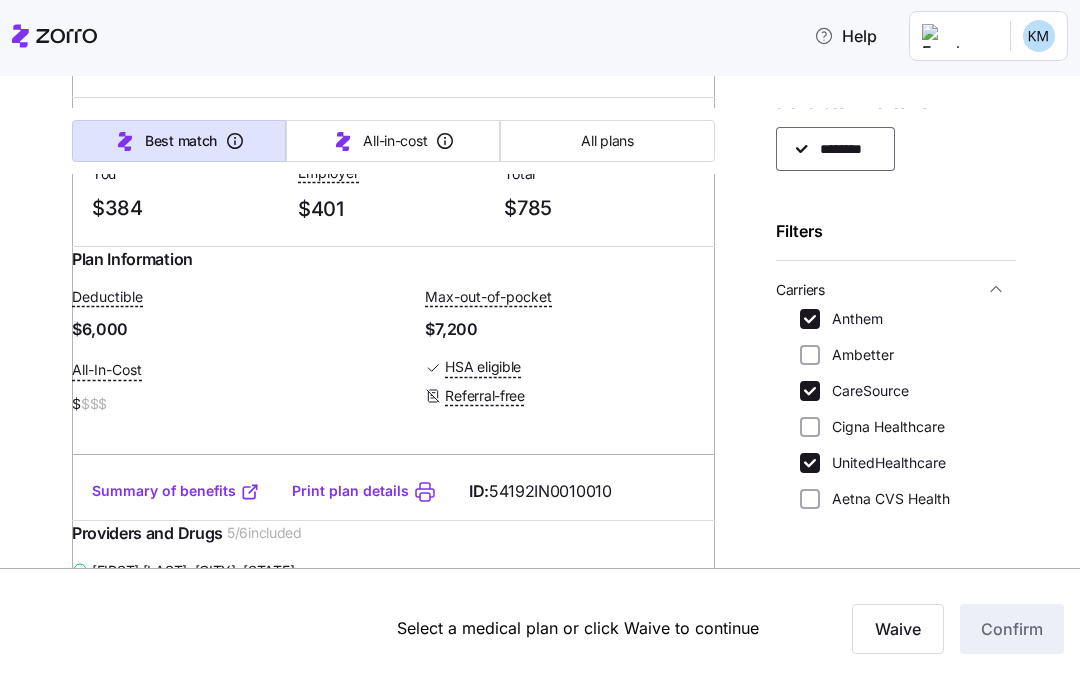 click on "Summary of benefits" at bounding box center (176, 491) 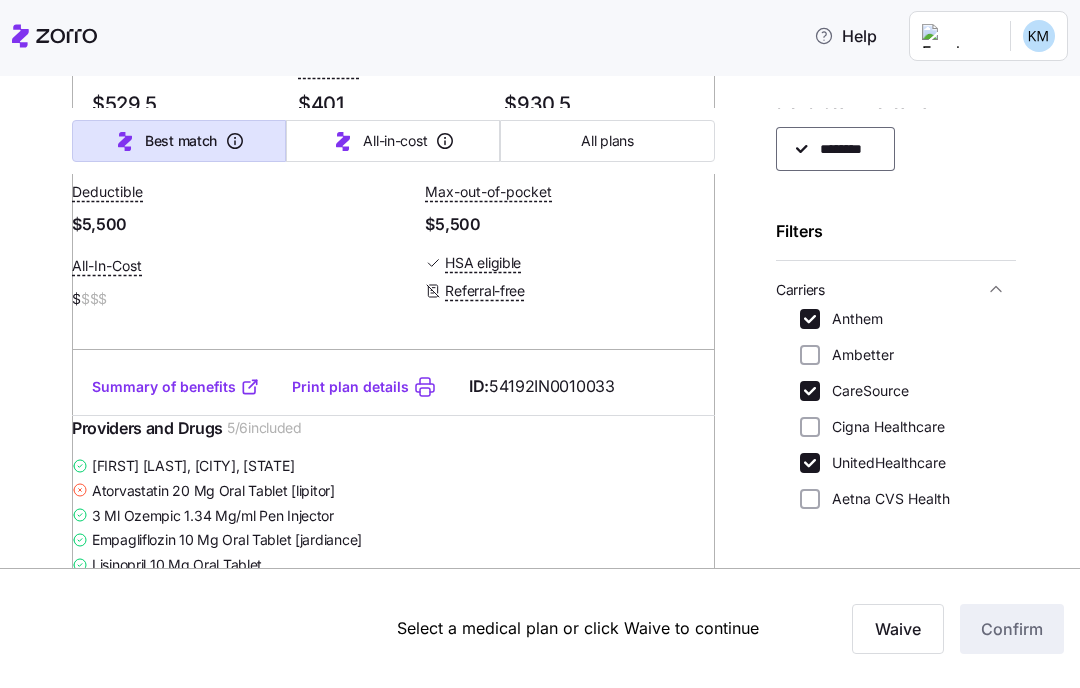 scroll, scrollTop: 1236, scrollLeft: 0, axis: vertical 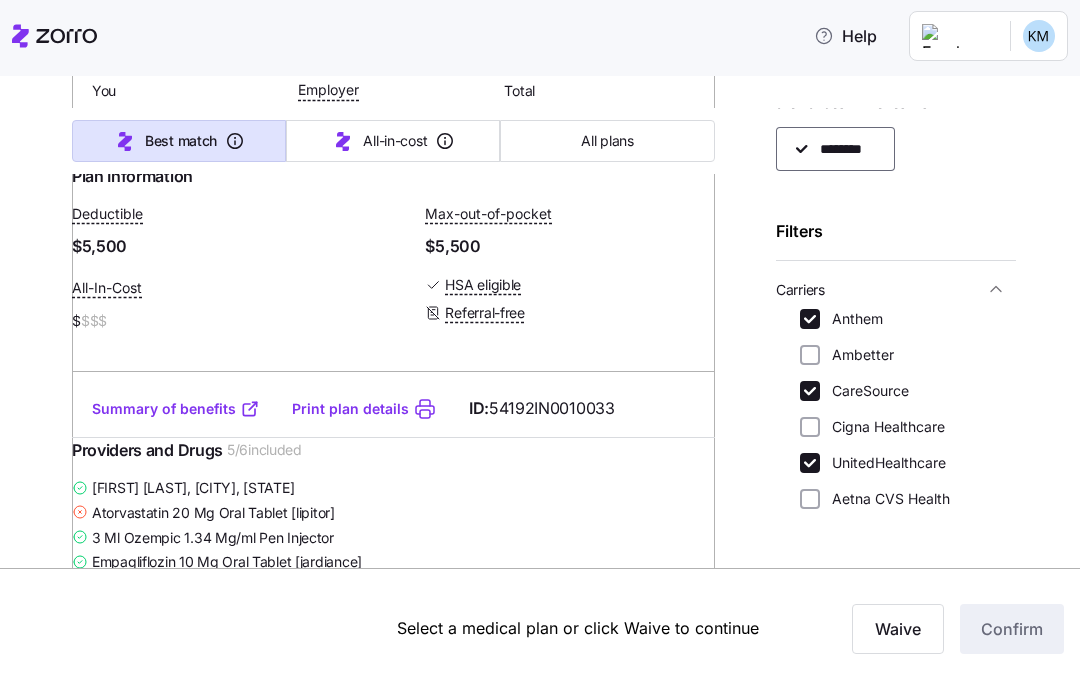 click on "Summary of benefits" at bounding box center [176, 409] 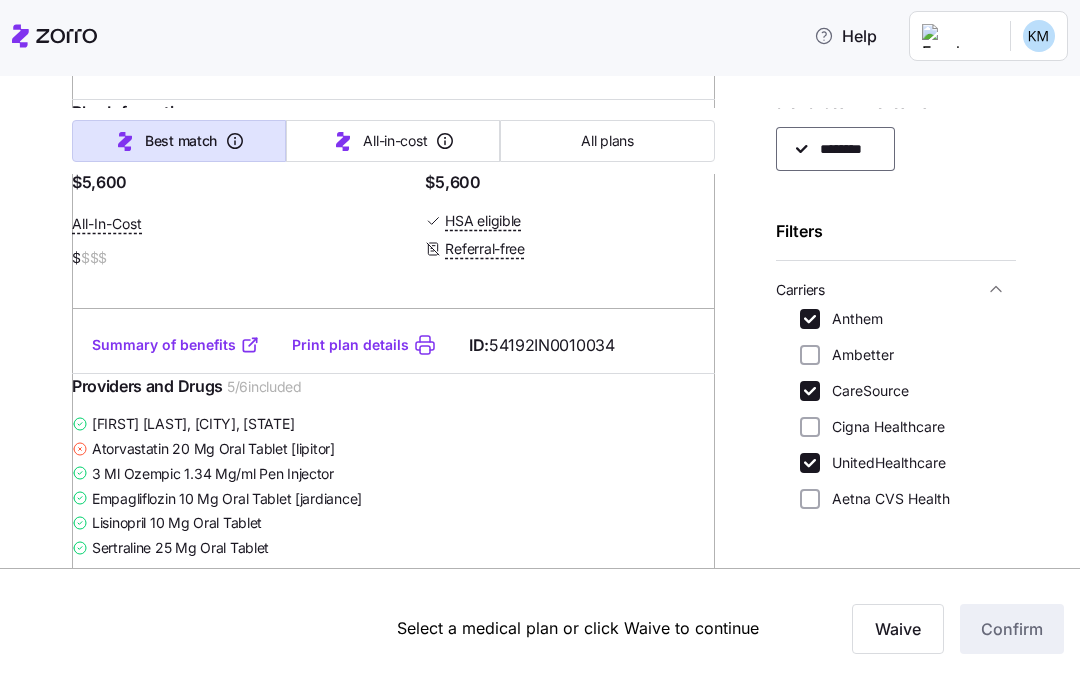 scroll, scrollTop: 2097, scrollLeft: 0, axis: vertical 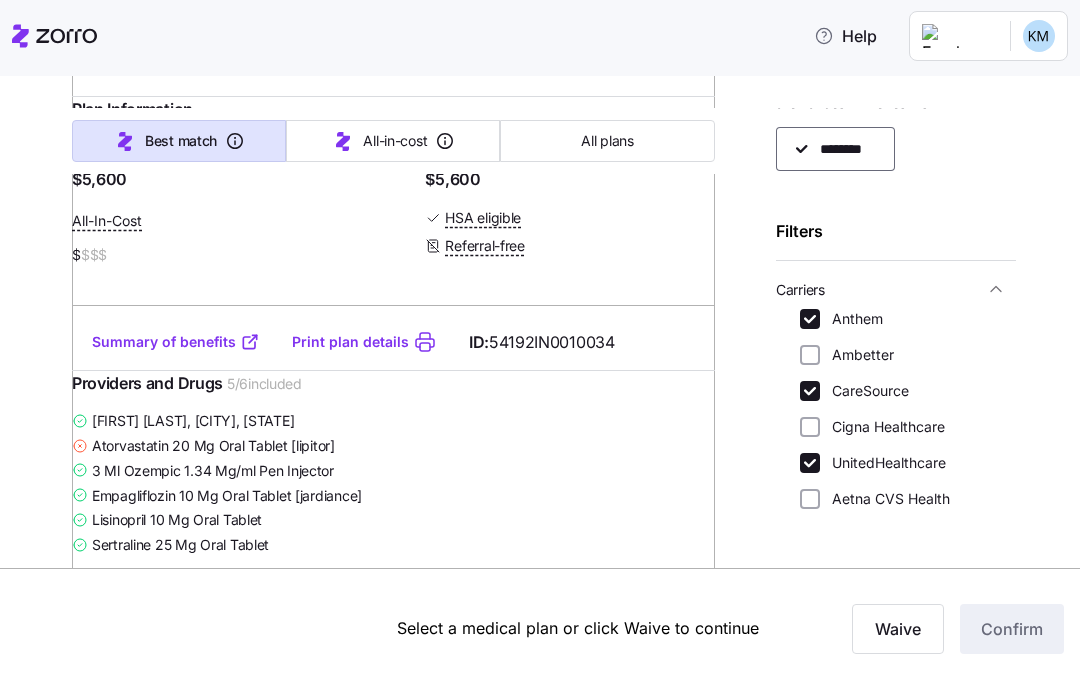 click on "Summary of benefits" at bounding box center (176, 342) 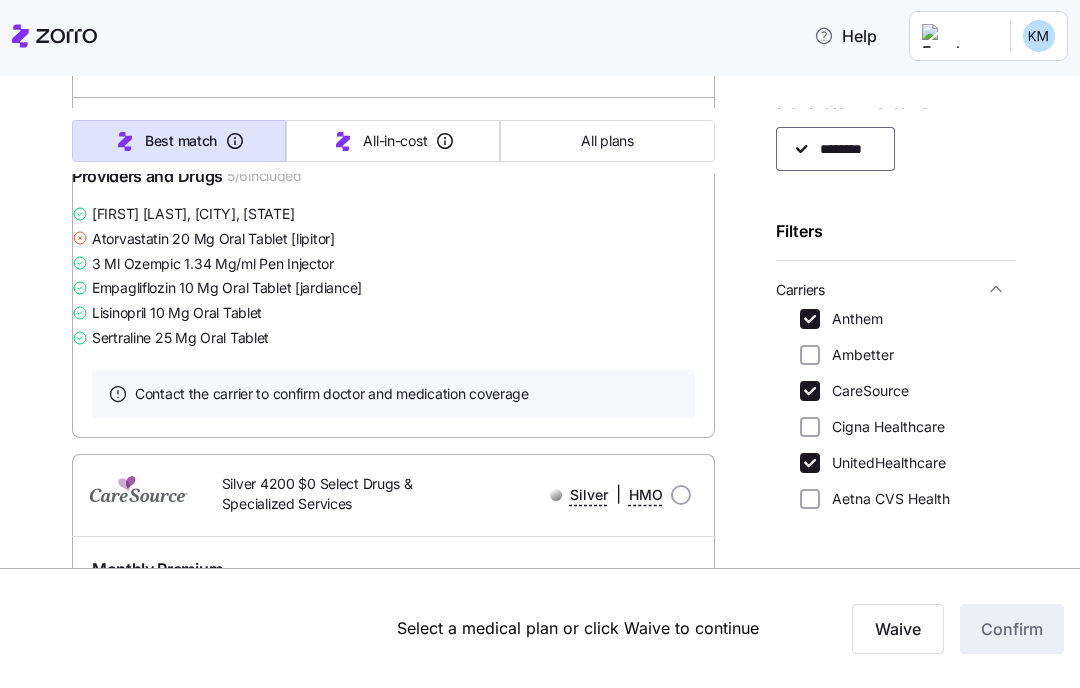 scroll, scrollTop: 4676, scrollLeft: 0, axis: vertical 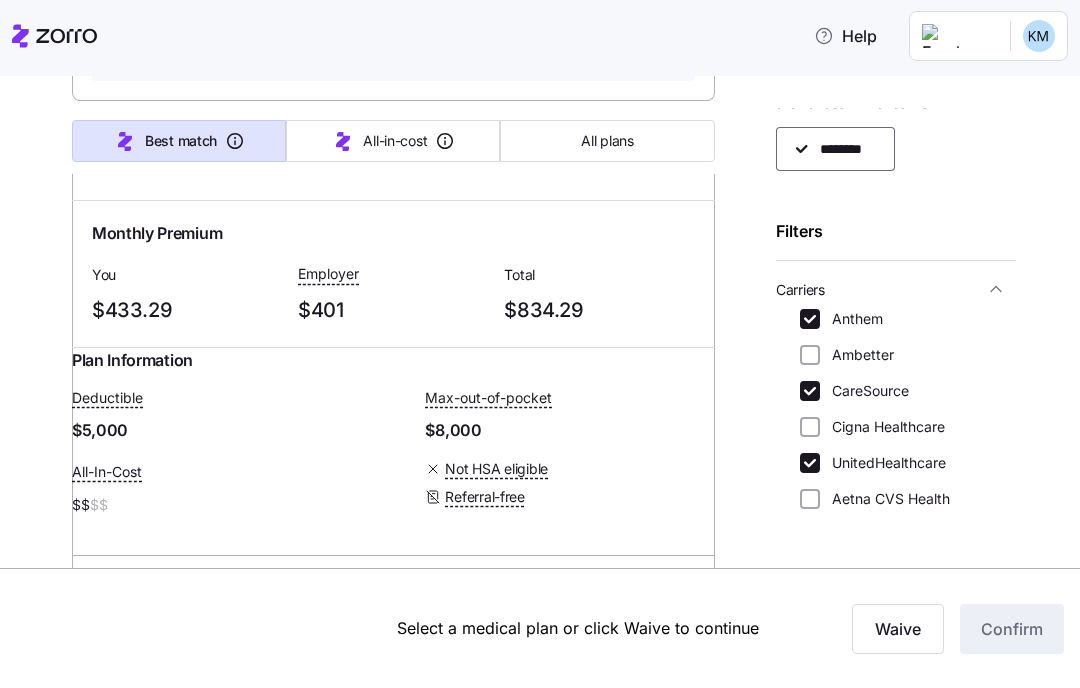 click on "CareSource" at bounding box center [810, 391] 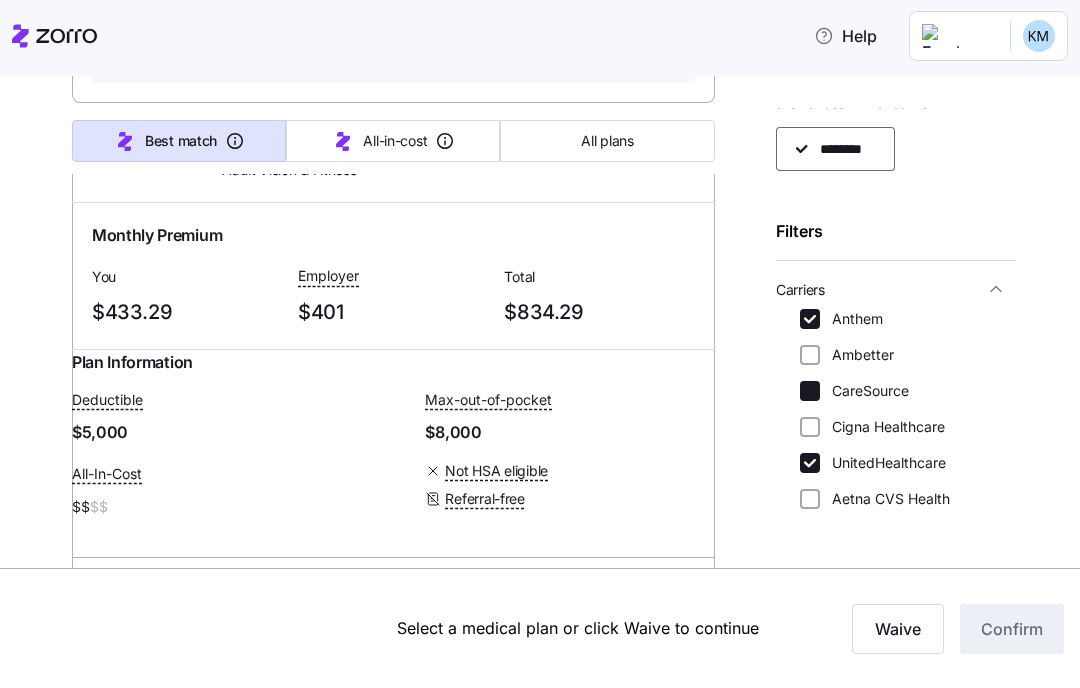 checkbox on "false" 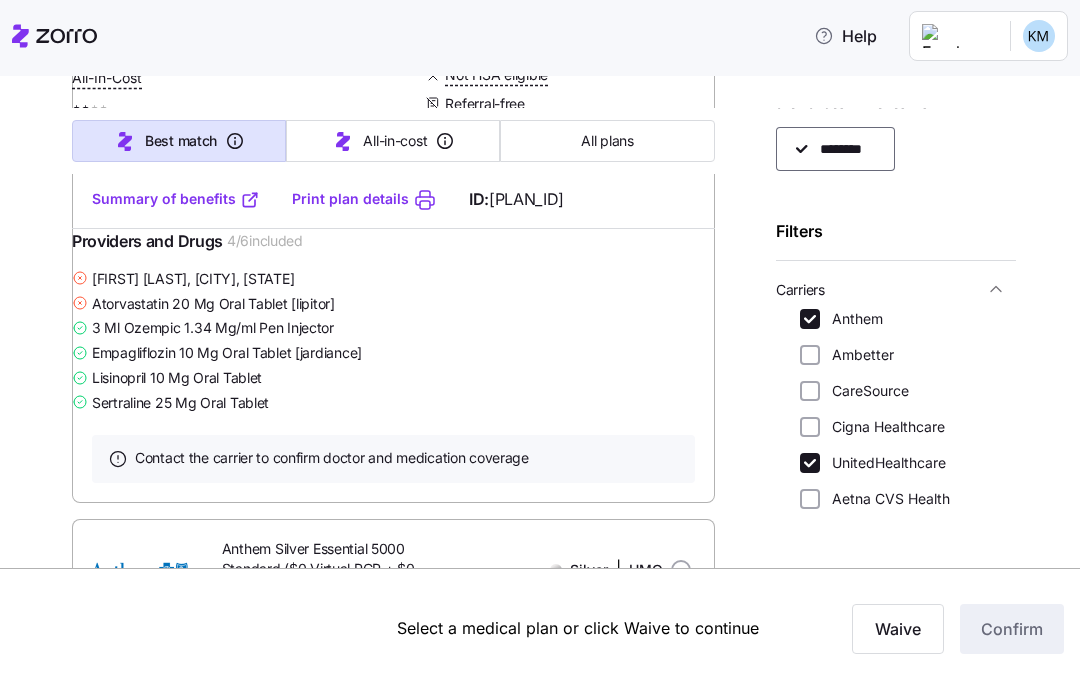 scroll, scrollTop: 3904, scrollLeft: 0, axis: vertical 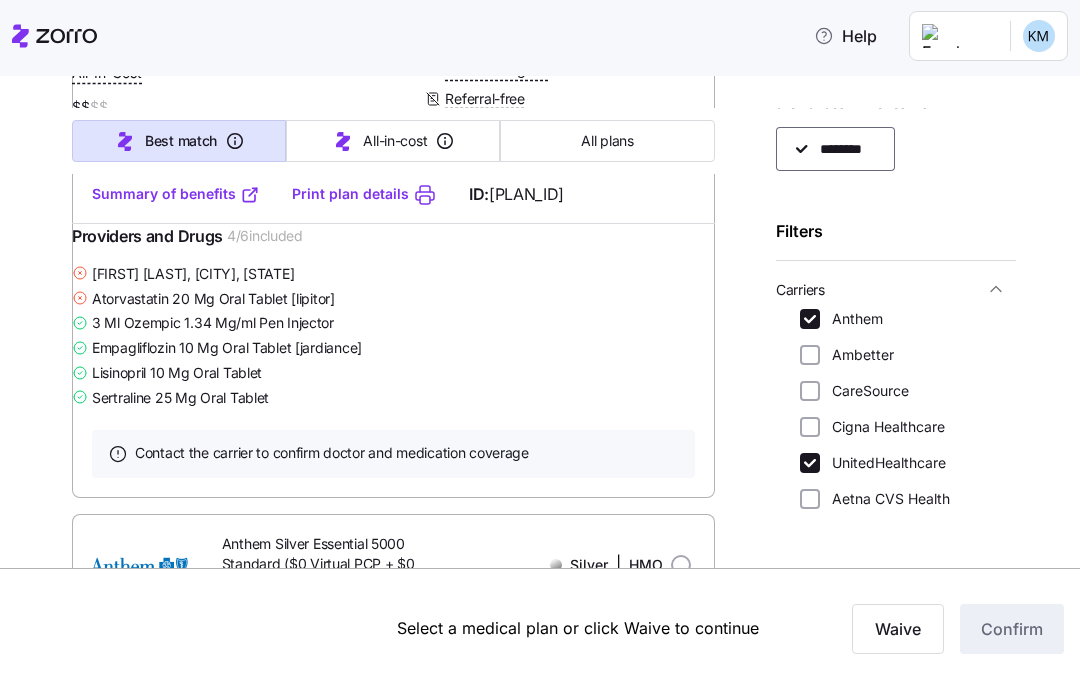 click on "Summary of benefits" at bounding box center (176, 194) 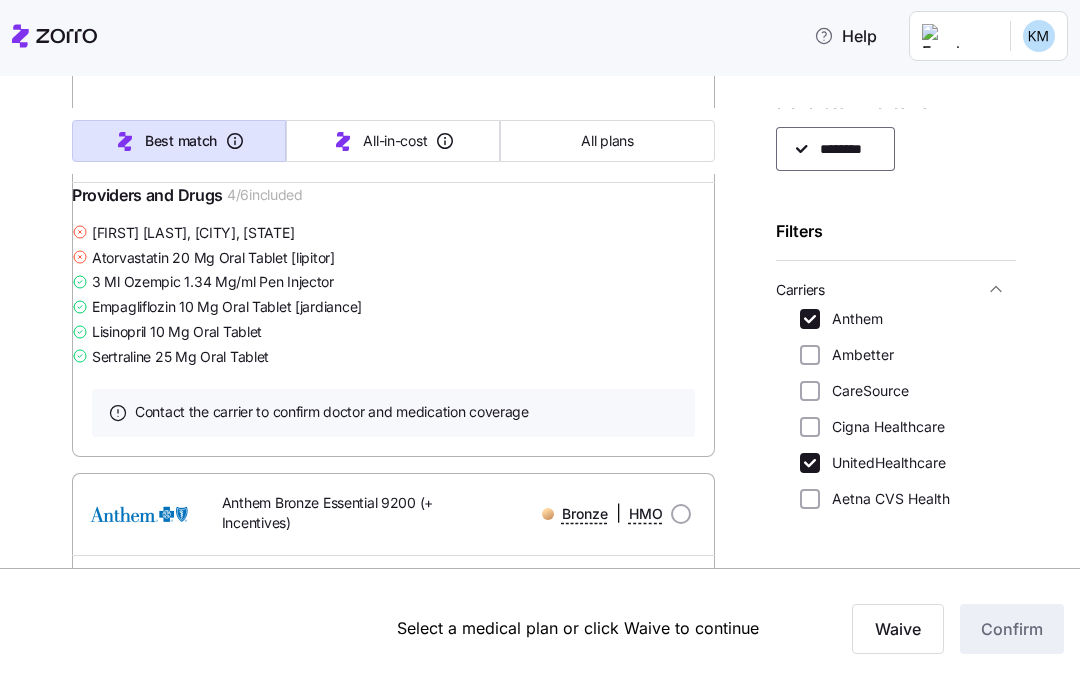 scroll, scrollTop: 5575, scrollLeft: 0, axis: vertical 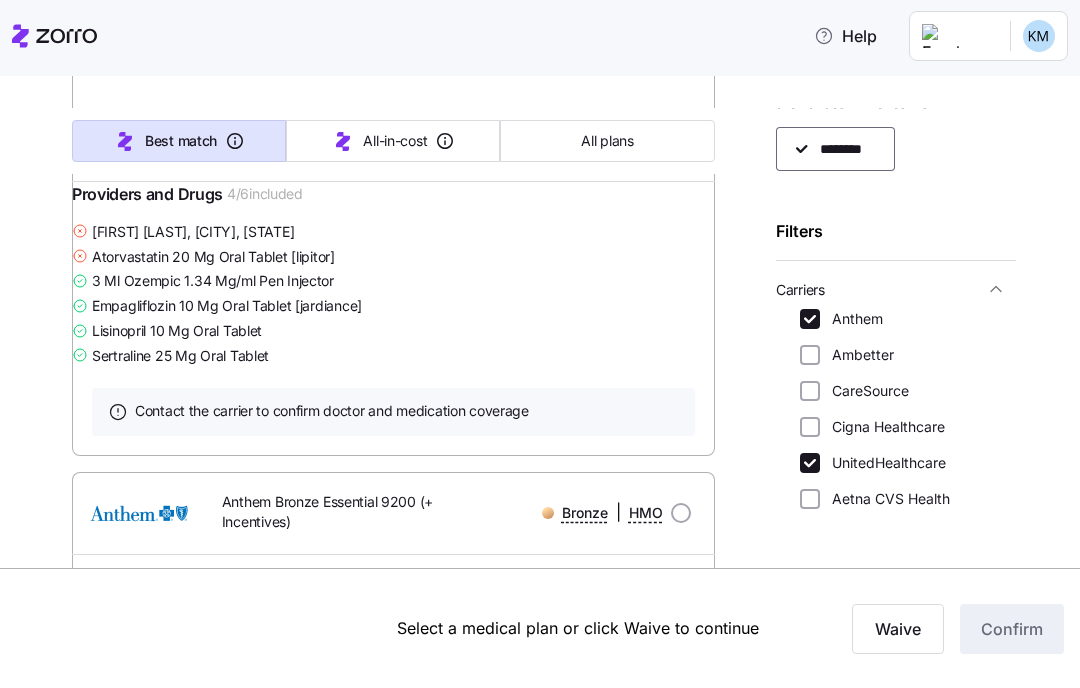 click 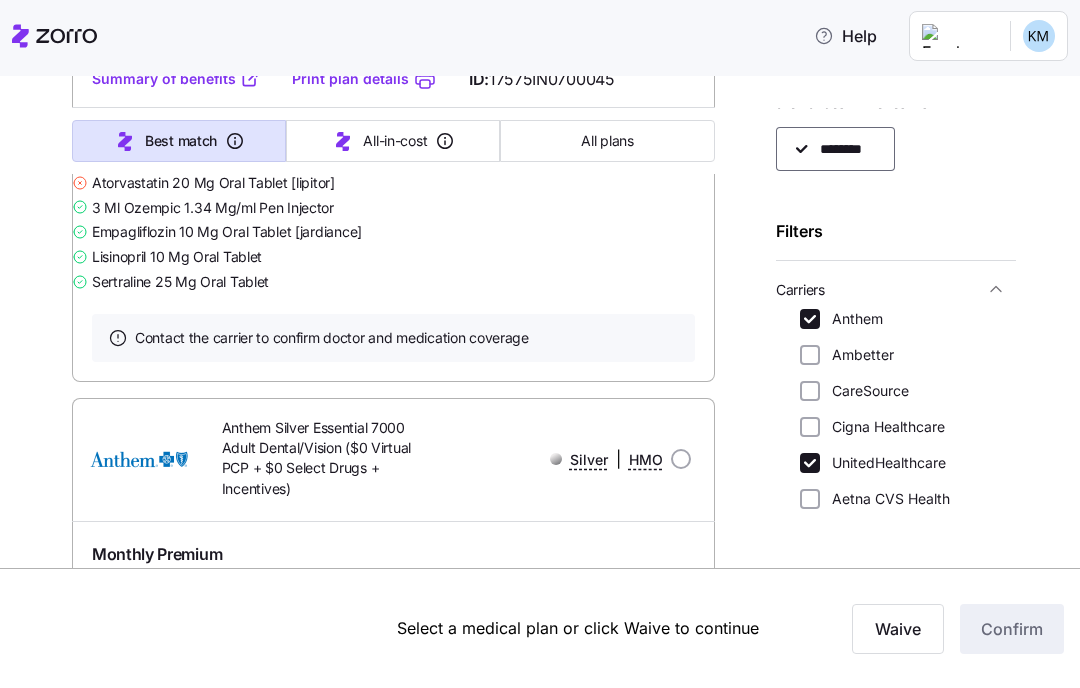 scroll, scrollTop: 6444, scrollLeft: 0, axis: vertical 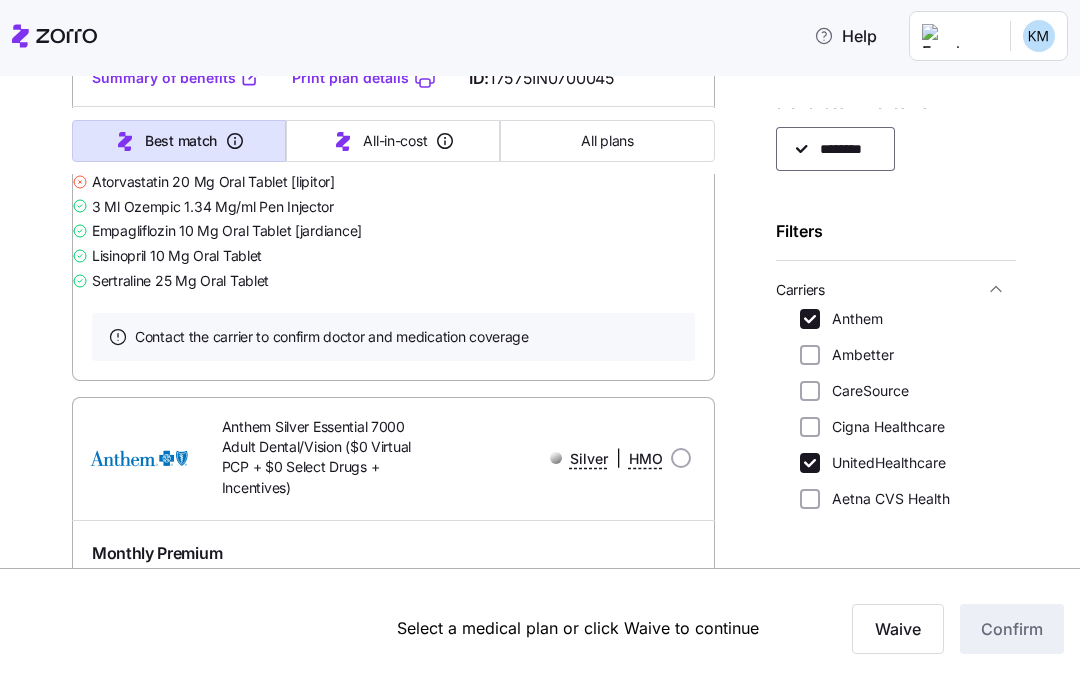 click 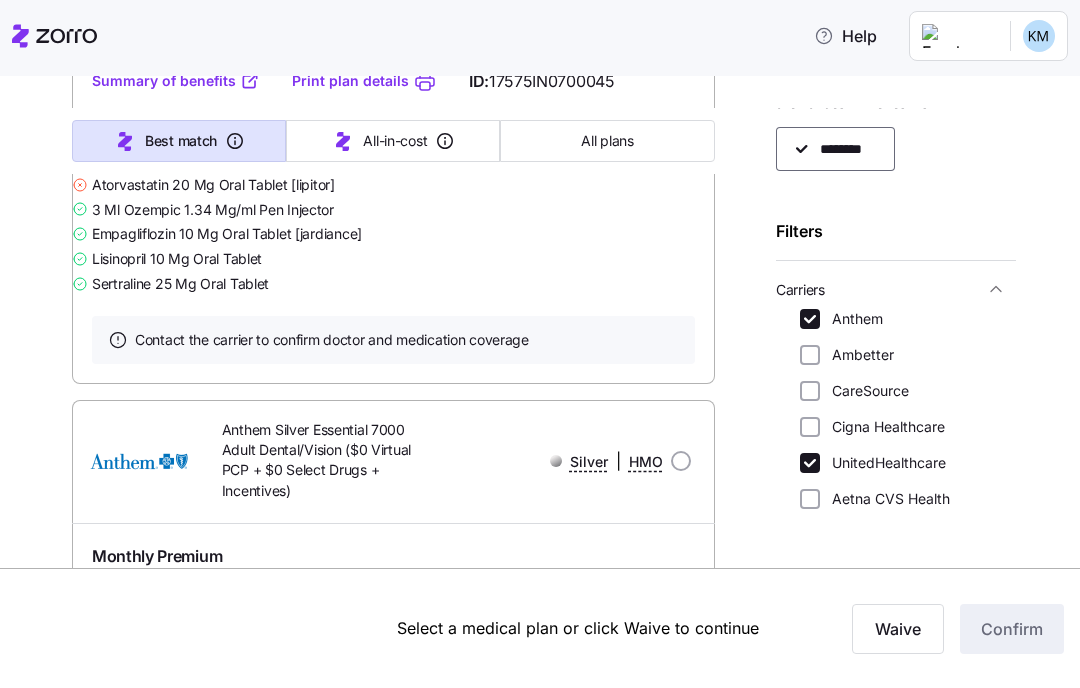 scroll, scrollTop: 6448, scrollLeft: 0, axis: vertical 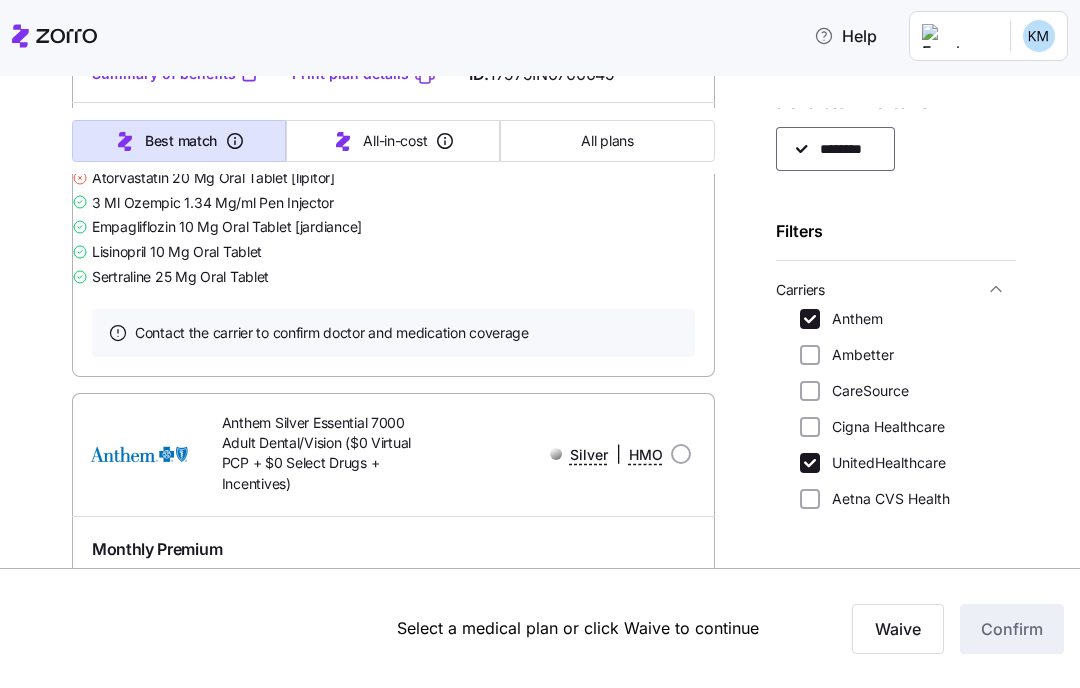click on "Summary of benefits" at bounding box center [176, 74] 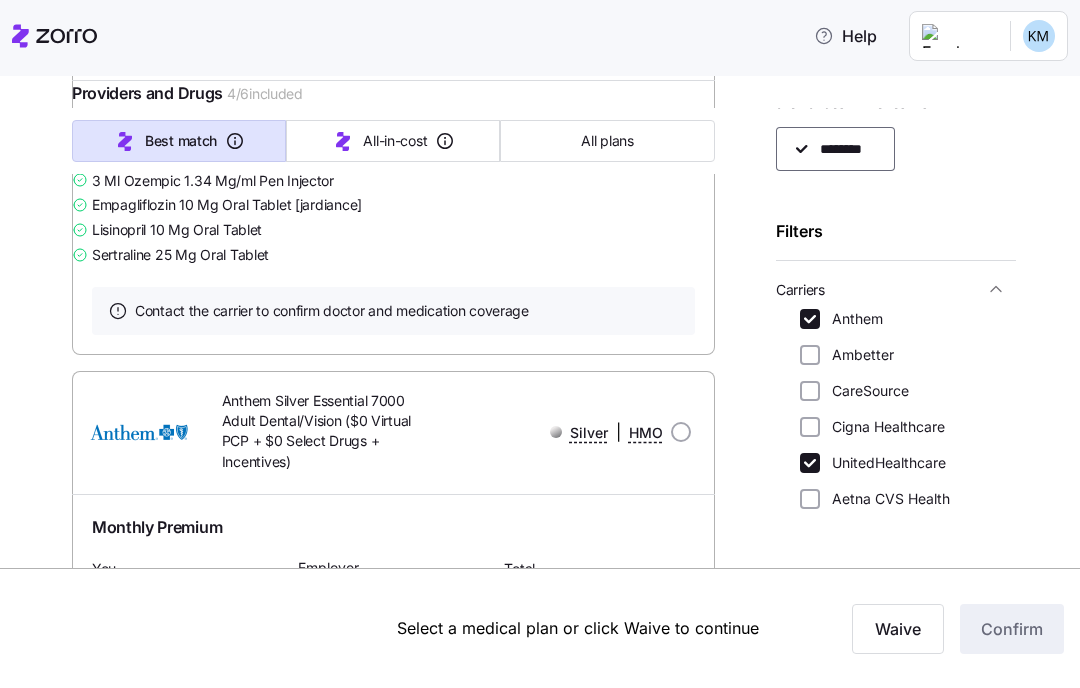 scroll, scrollTop: 6467, scrollLeft: 0, axis: vertical 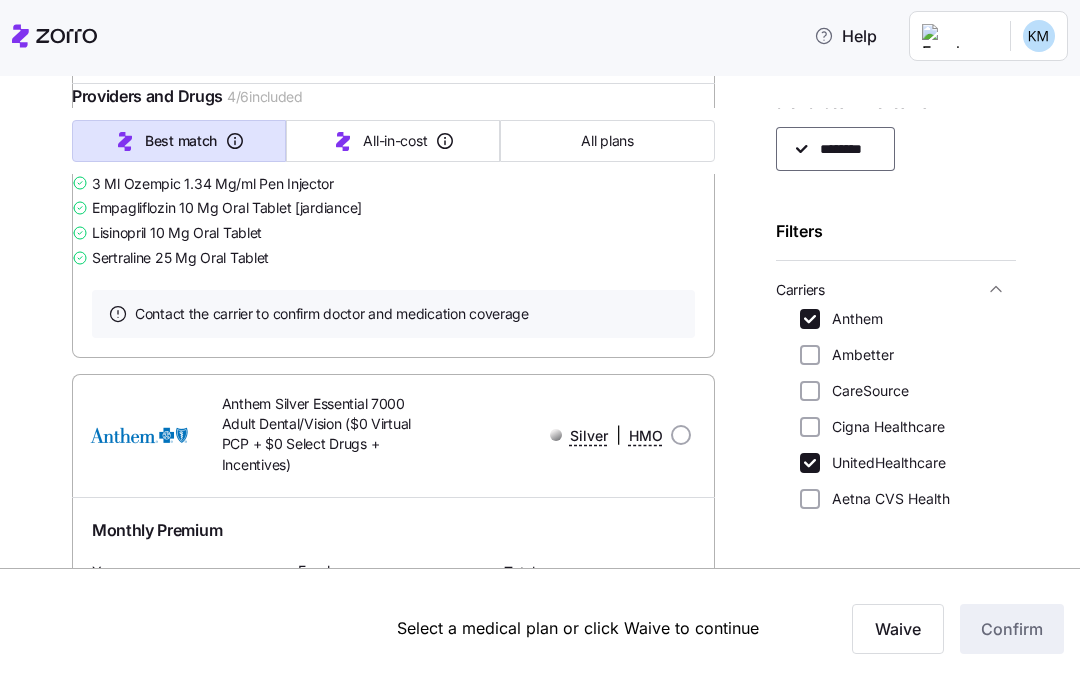 click on "Not HSA eligible" at bounding box center [496, -69] 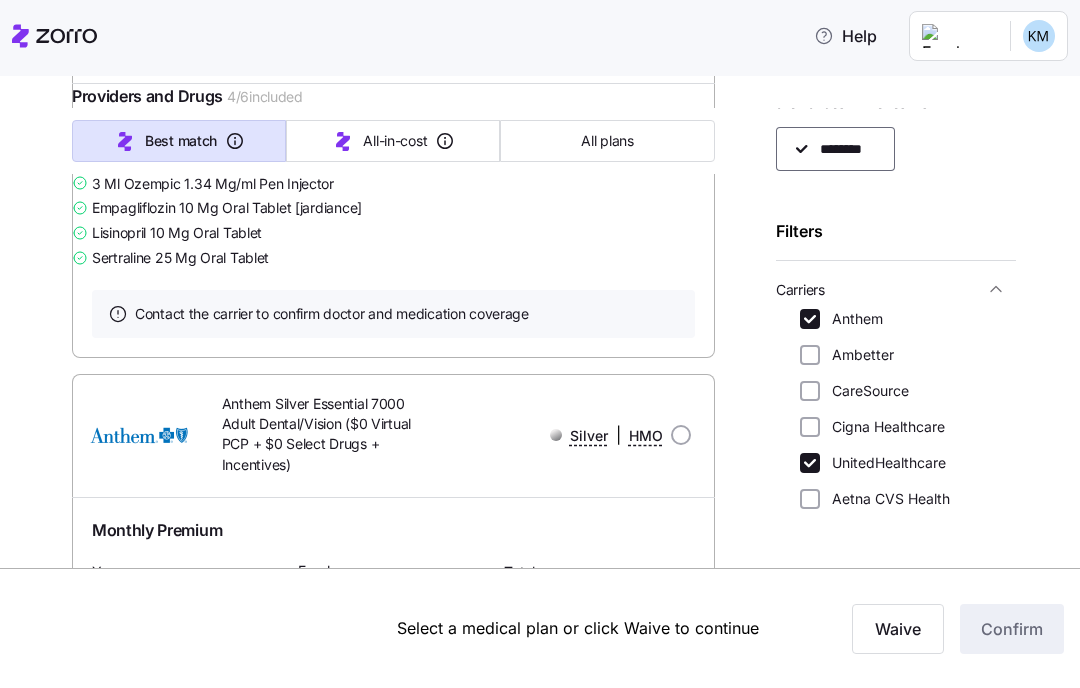 click on "$9,200" at bounding box center (569, -108) 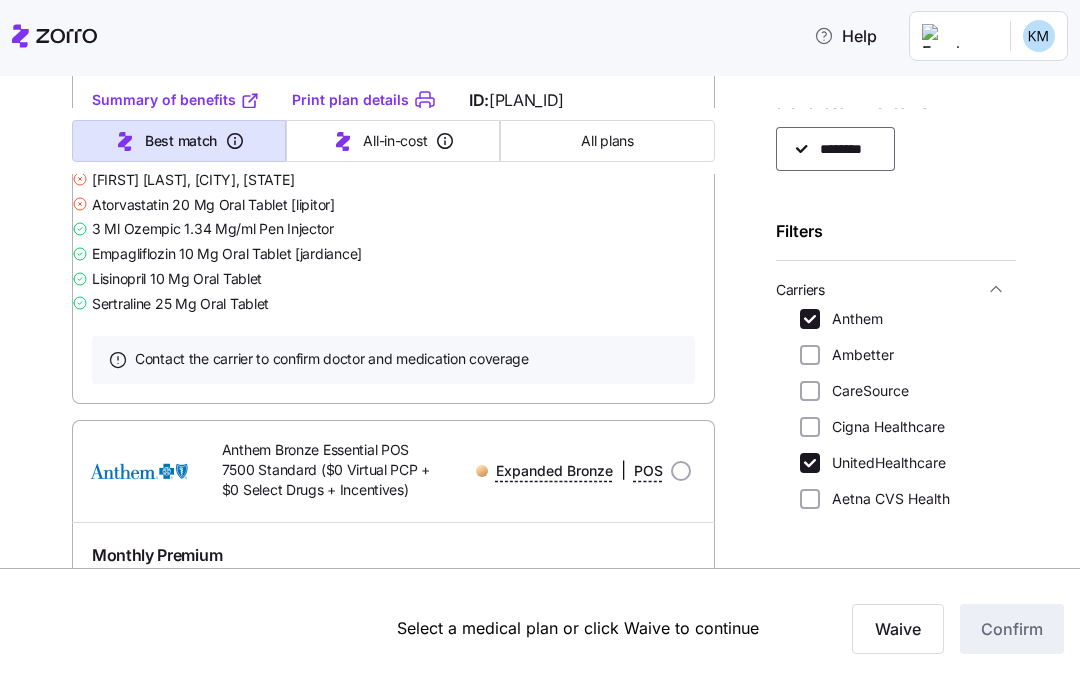 scroll, scrollTop: 8866, scrollLeft: 0, axis: vertical 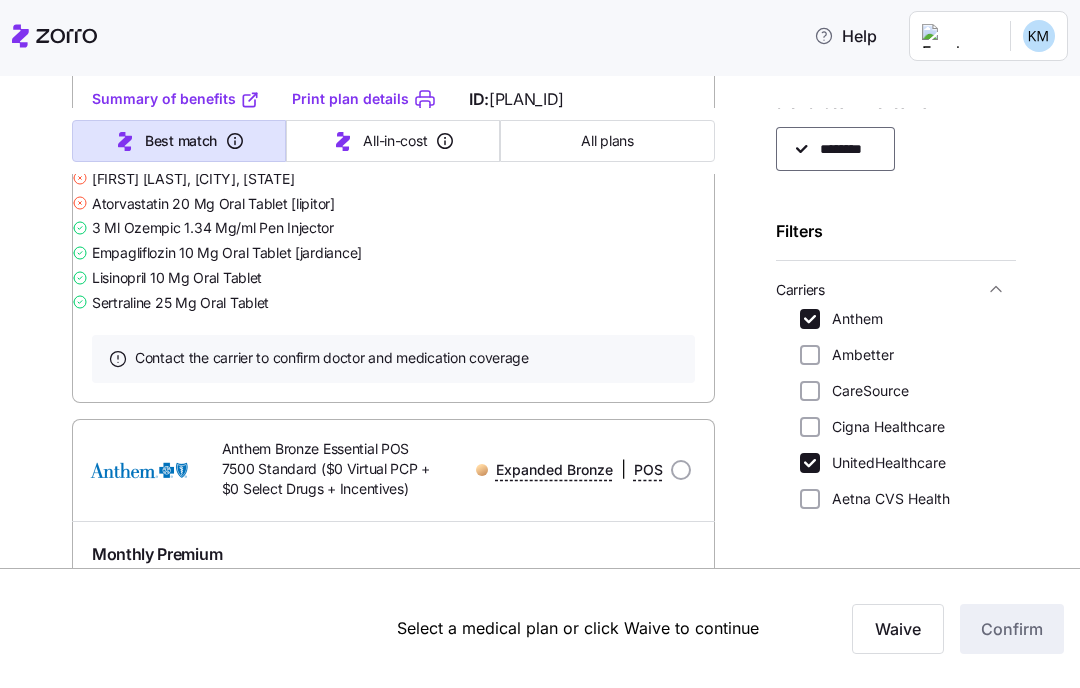 click on "Referral-free" at bounding box center (484, 4) 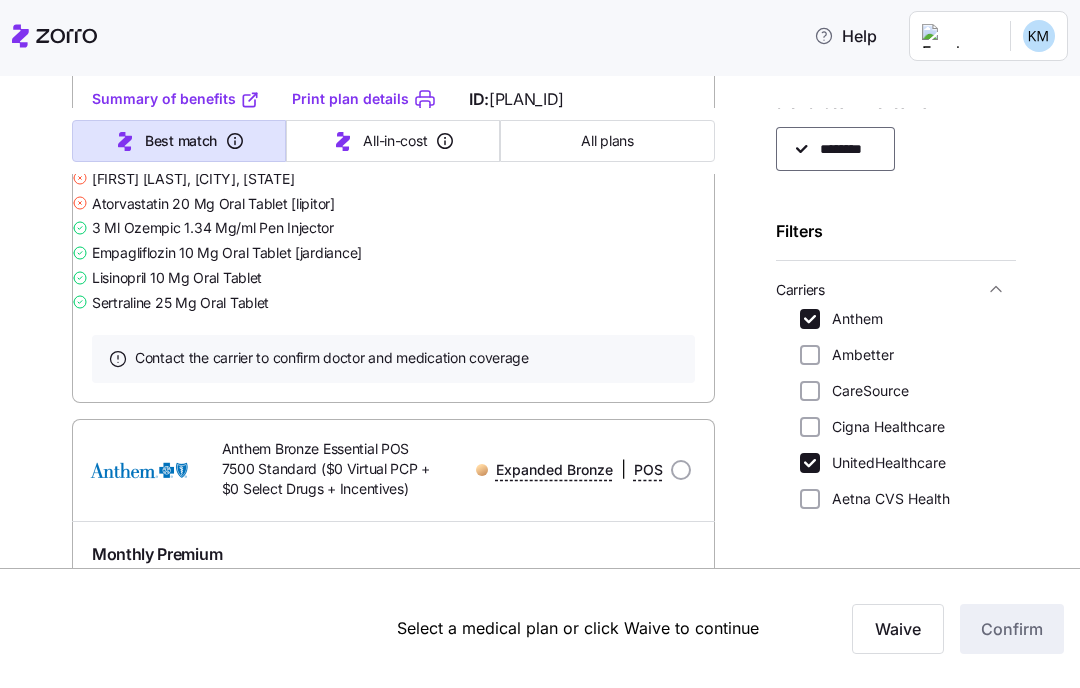 click 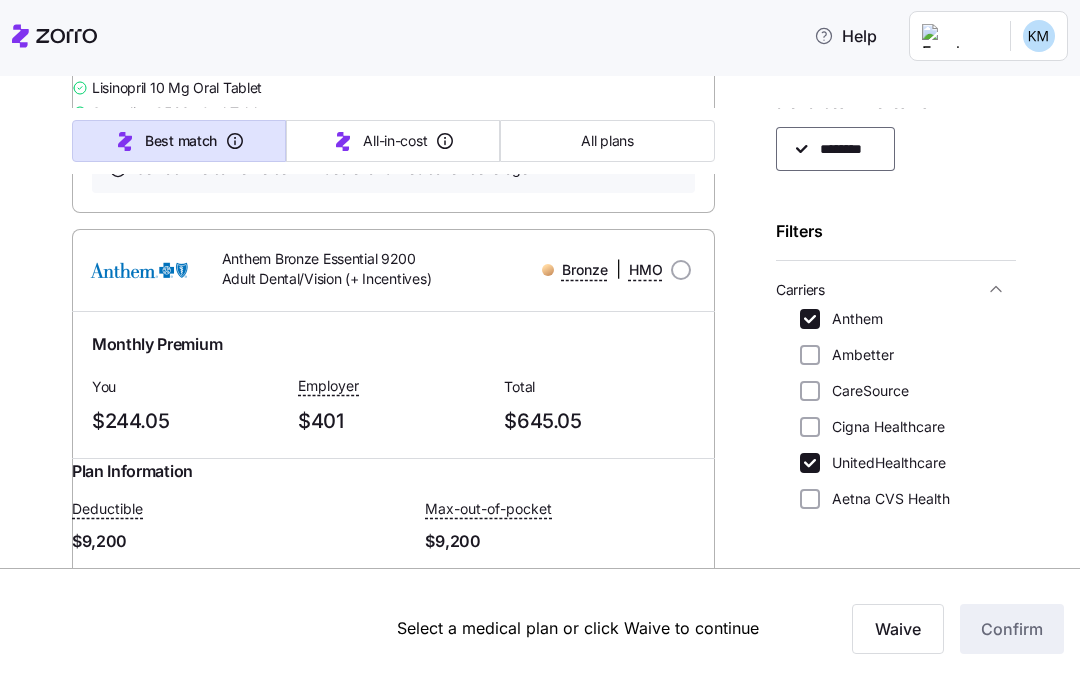 scroll, scrollTop: 7446, scrollLeft: 0, axis: vertical 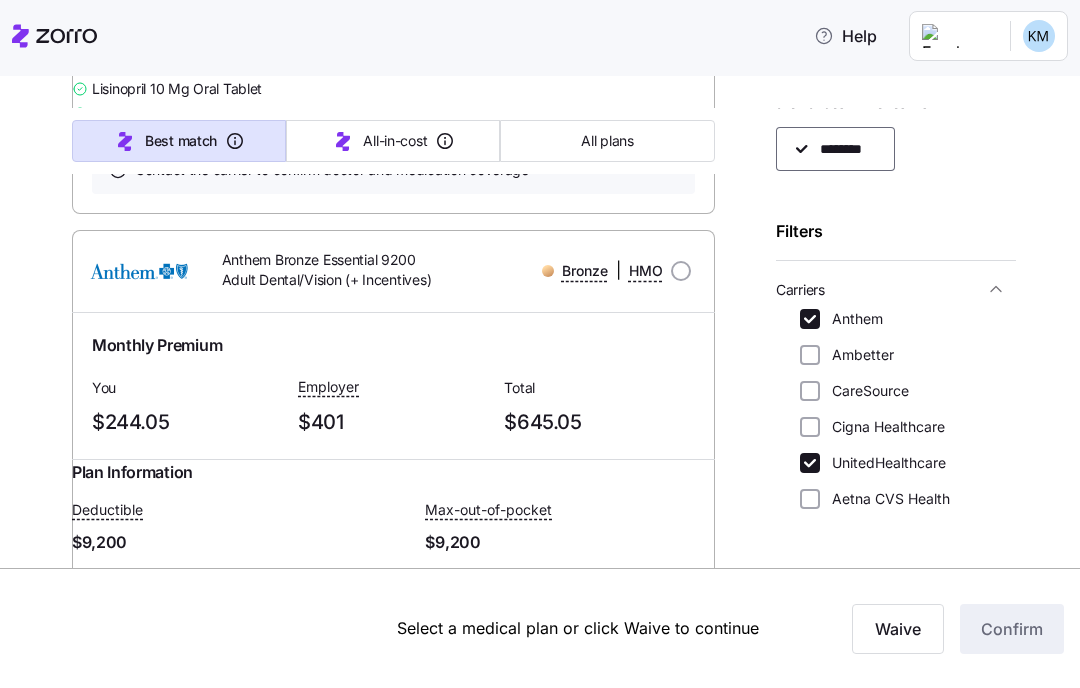 click on "Help" at bounding box center [845, 36] 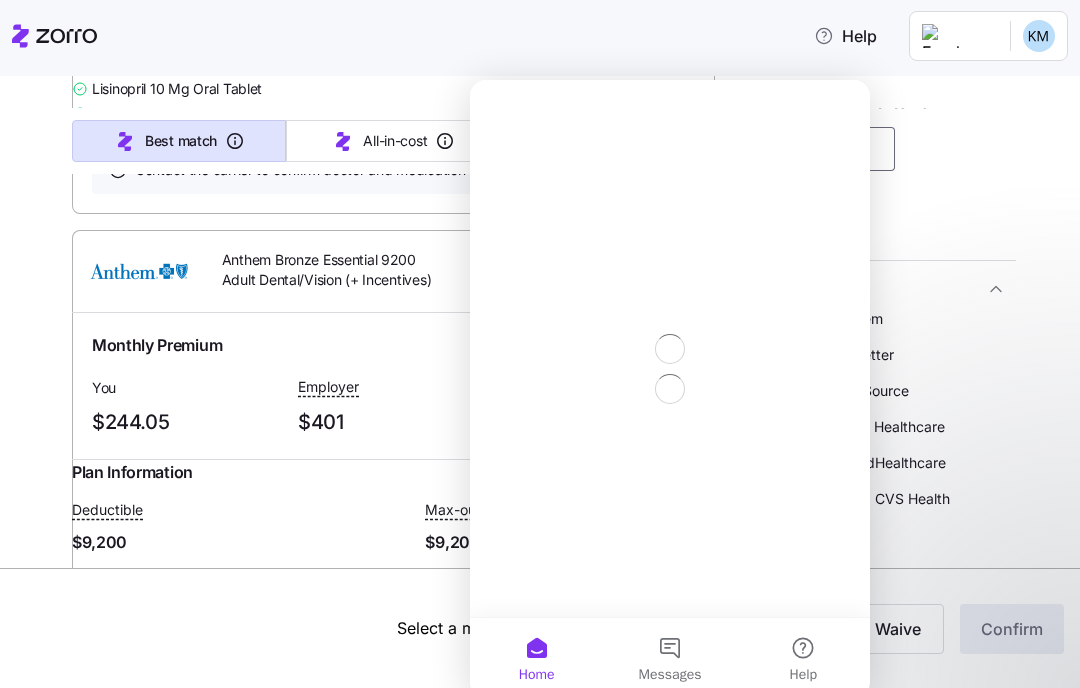 scroll, scrollTop: 0, scrollLeft: 0, axis: both 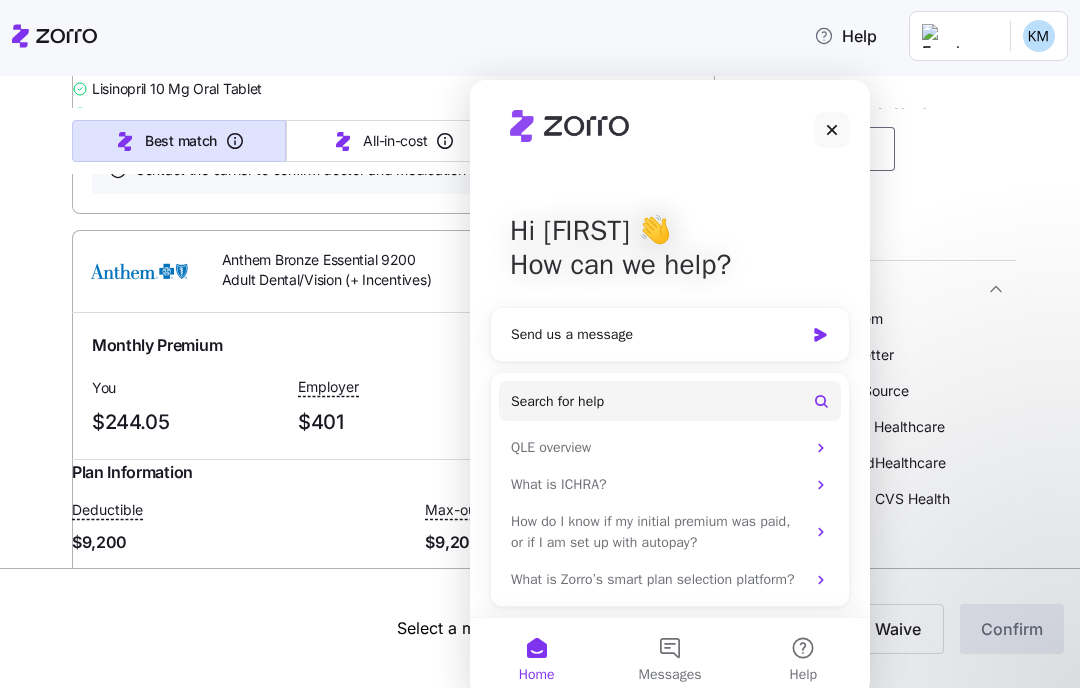 click 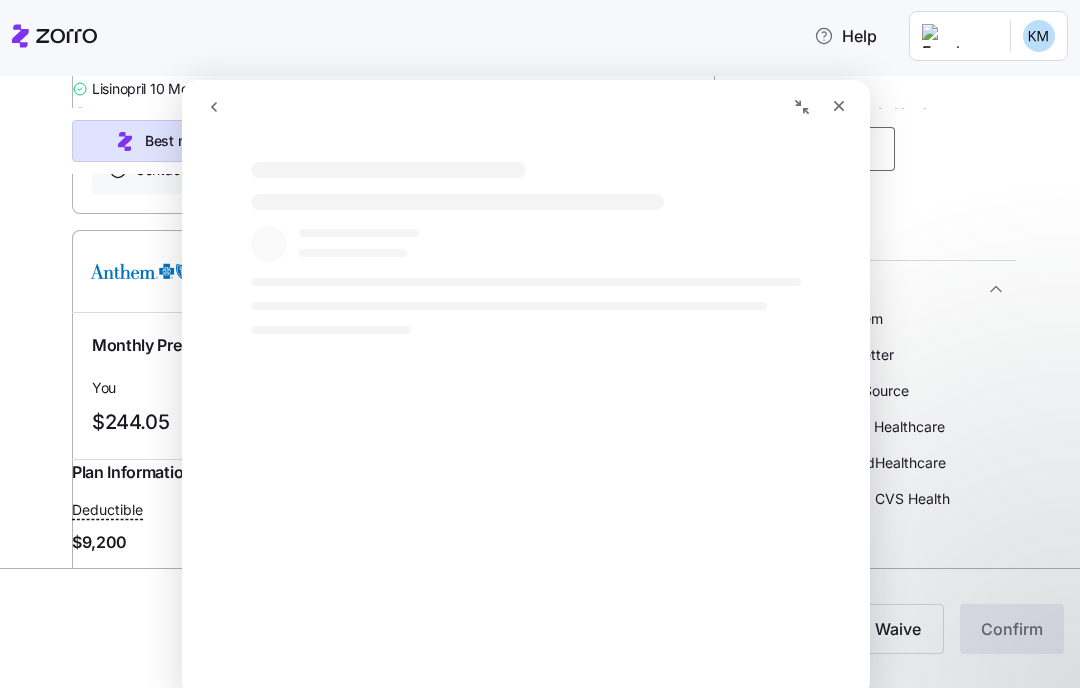 scroll, scrollTop: 0, scrollLeft: 0, axis: both 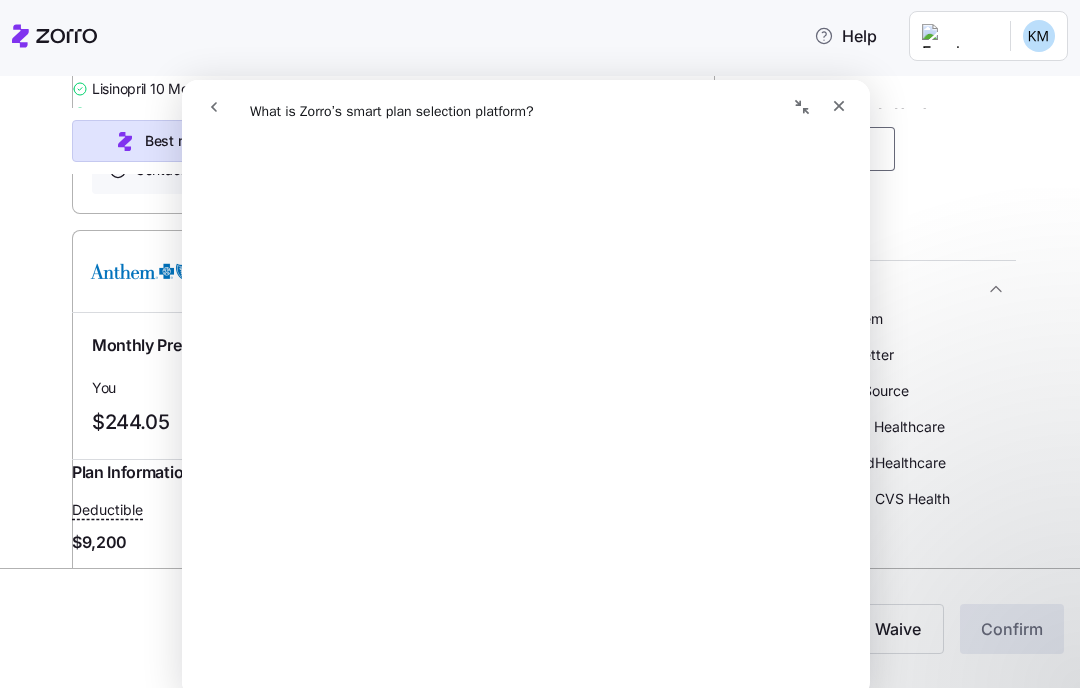 click 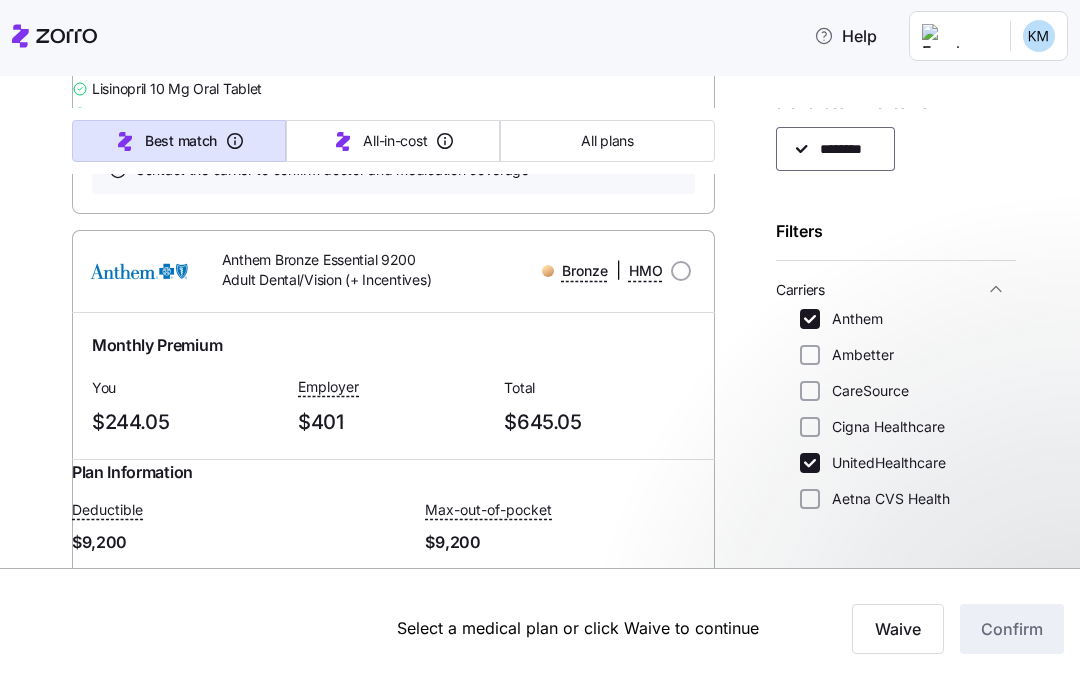scroll, scrollTop: 0, scrollLeft: 0, axis: both 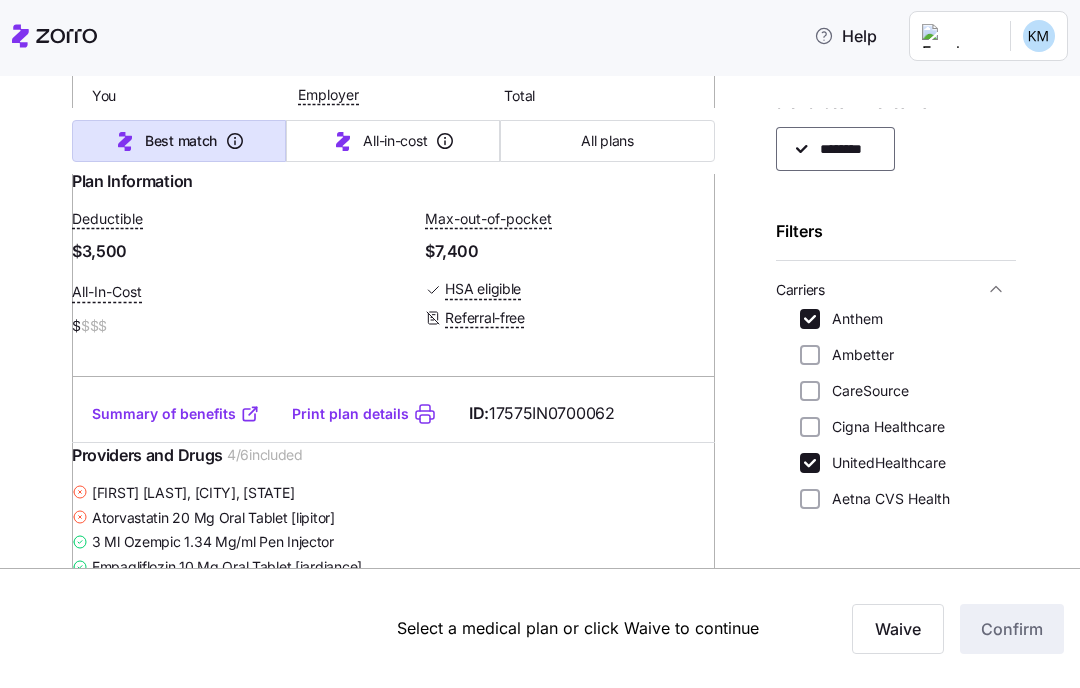 click on "Summary of benefits" at bounding box center (176, 414) 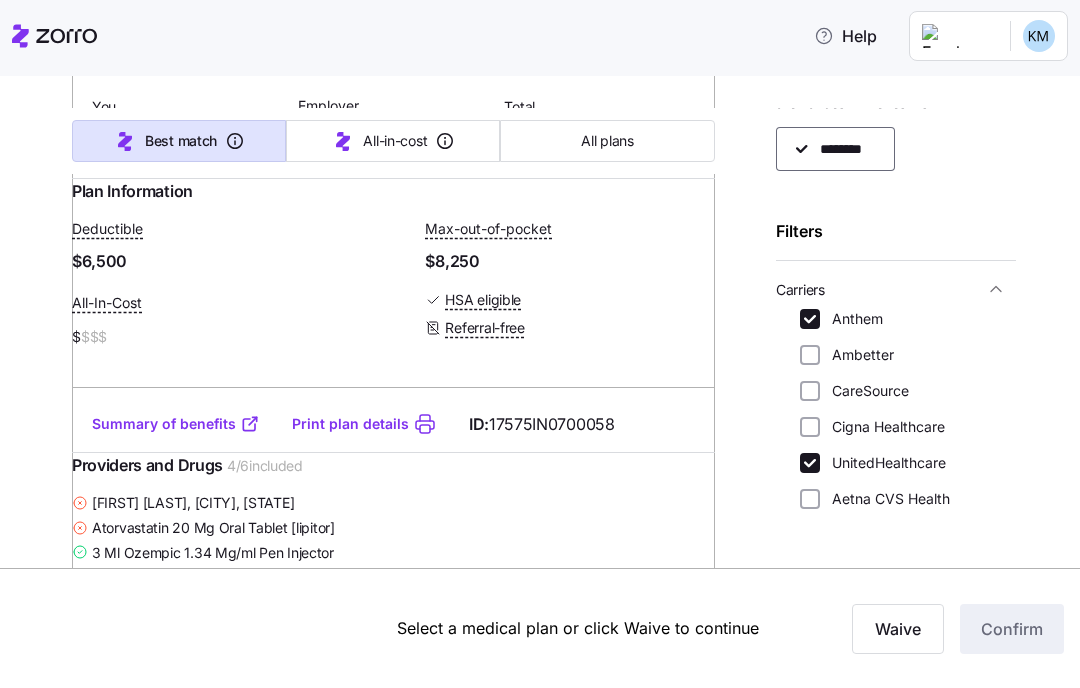 scroll, scrollTop: 1232, scrollLeft: 0, axis: vertical 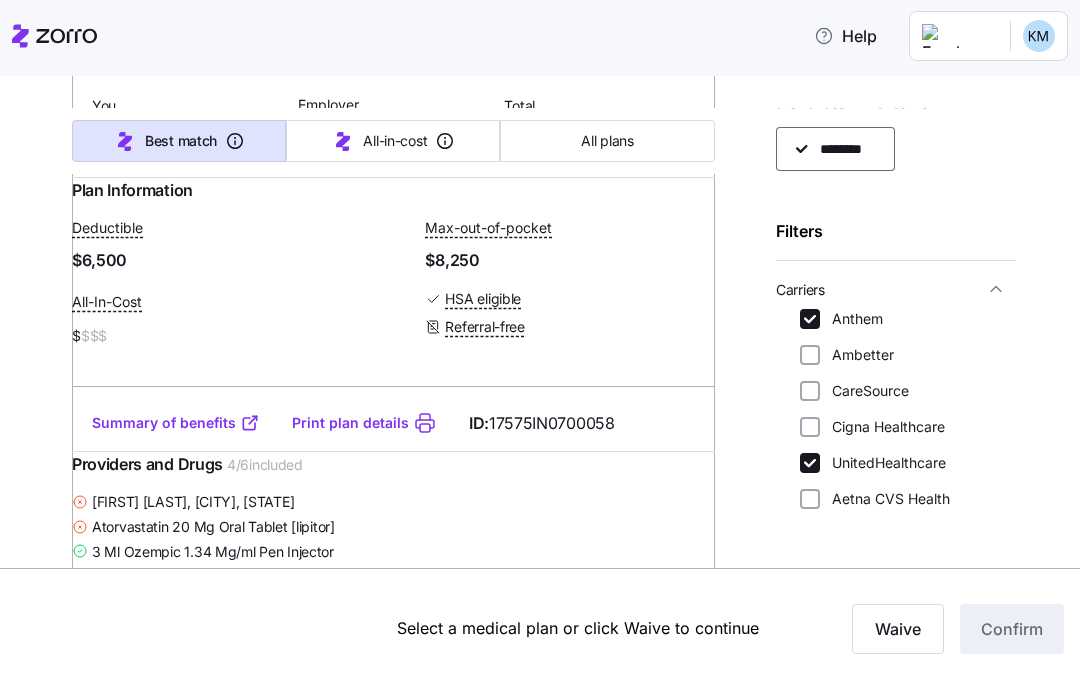 click on "Summary of benefits" at bounding box center [176, 423] 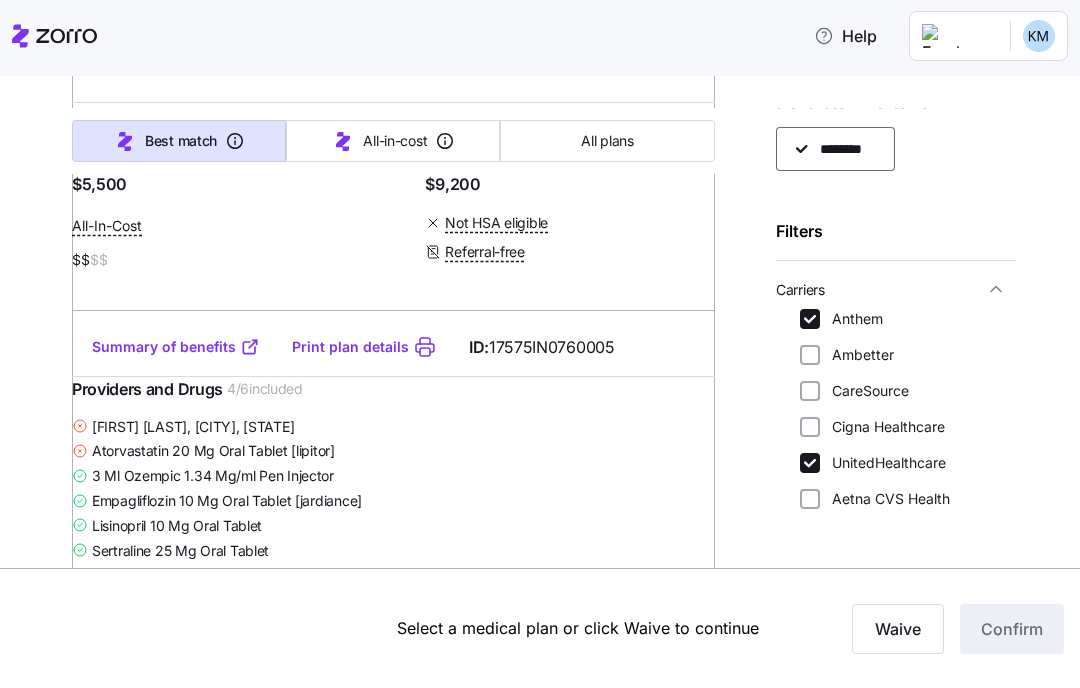 scroll, scrollTop: 2124, scrollLeft: 0, axis: vertical 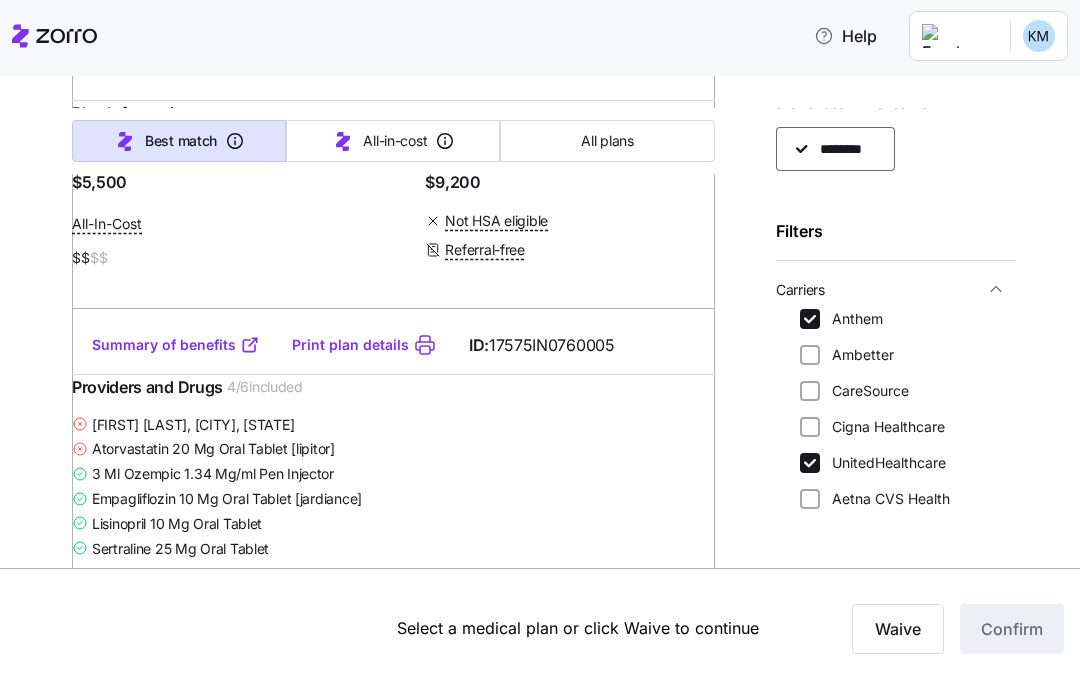 click on "Summary of benefits" at bounding box center (176, 345) 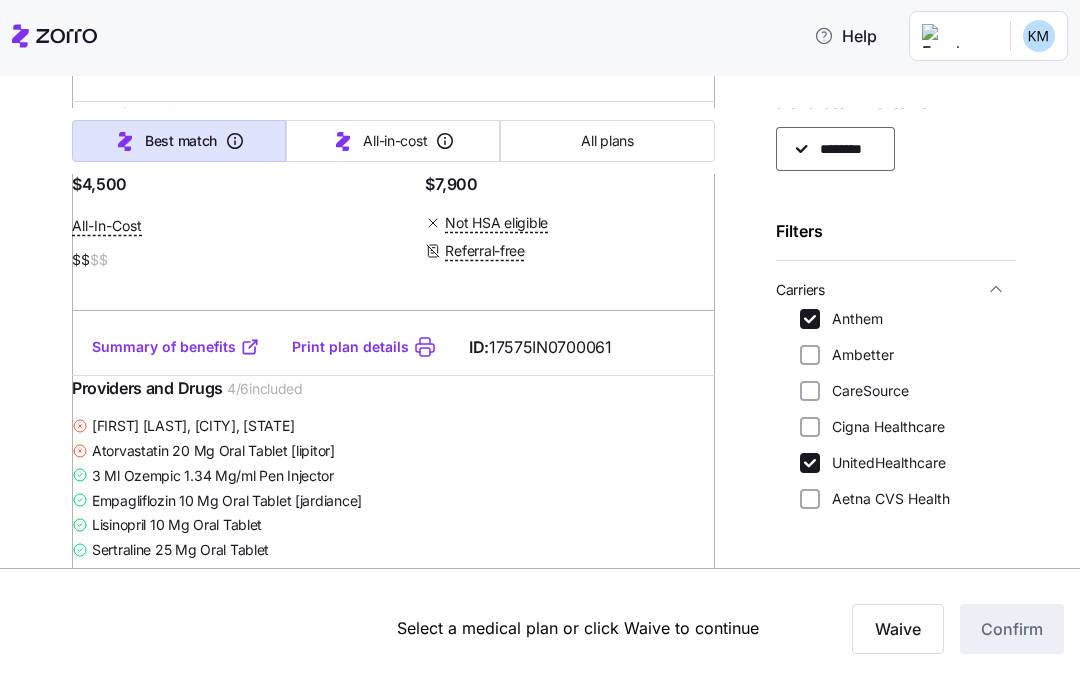 scroll, scrollTop: 2948, scrollLeft: 0, axis: vertical 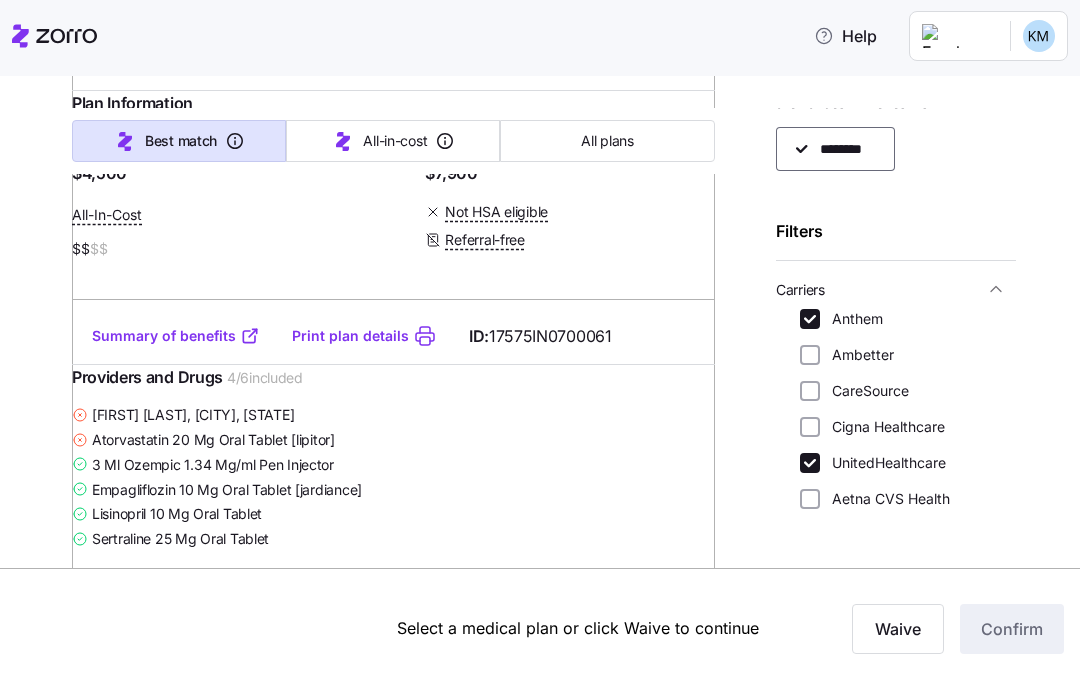 click 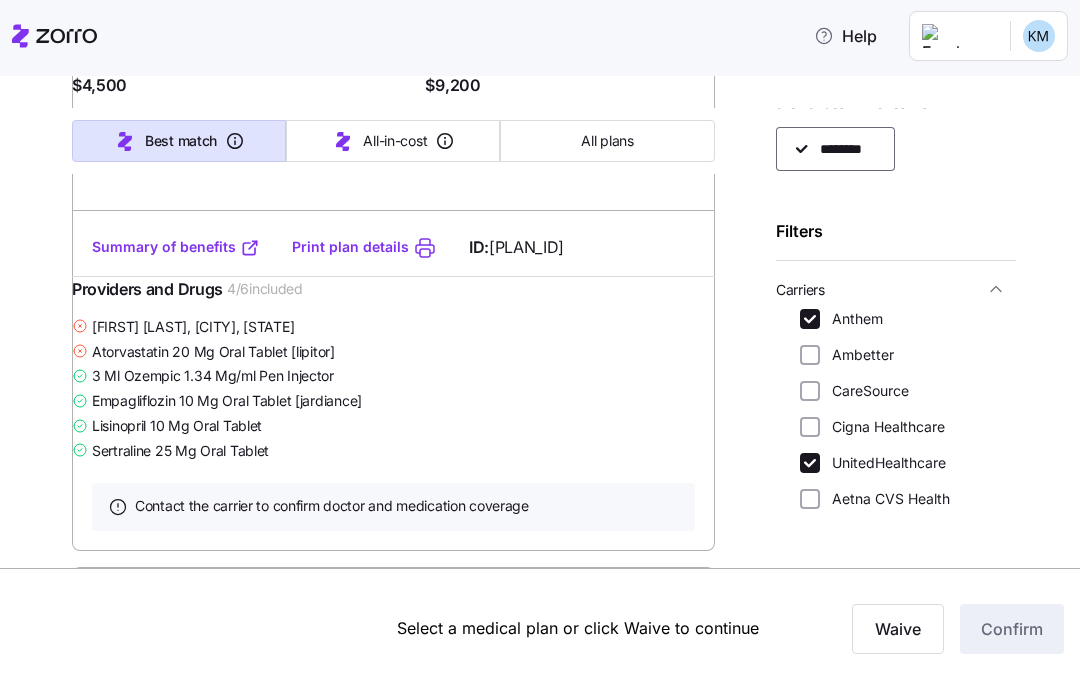scroll, scrollTop: 3888, scrollLeft: 0, axis: vertical 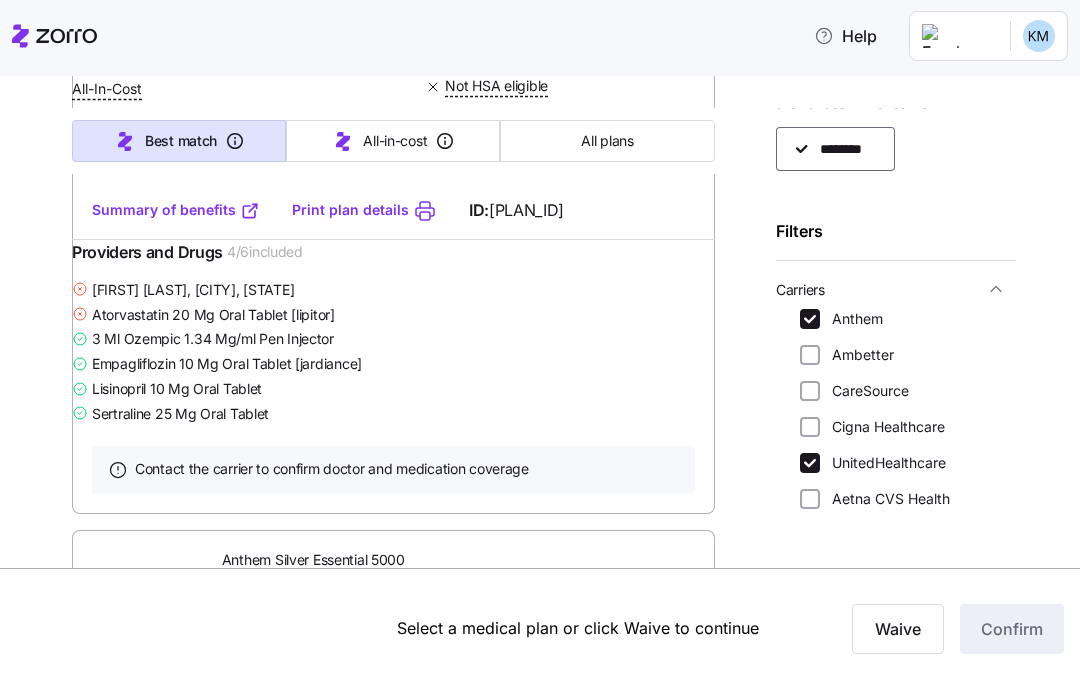 click on "Summary of benefits" at bounding box center [176, 210] 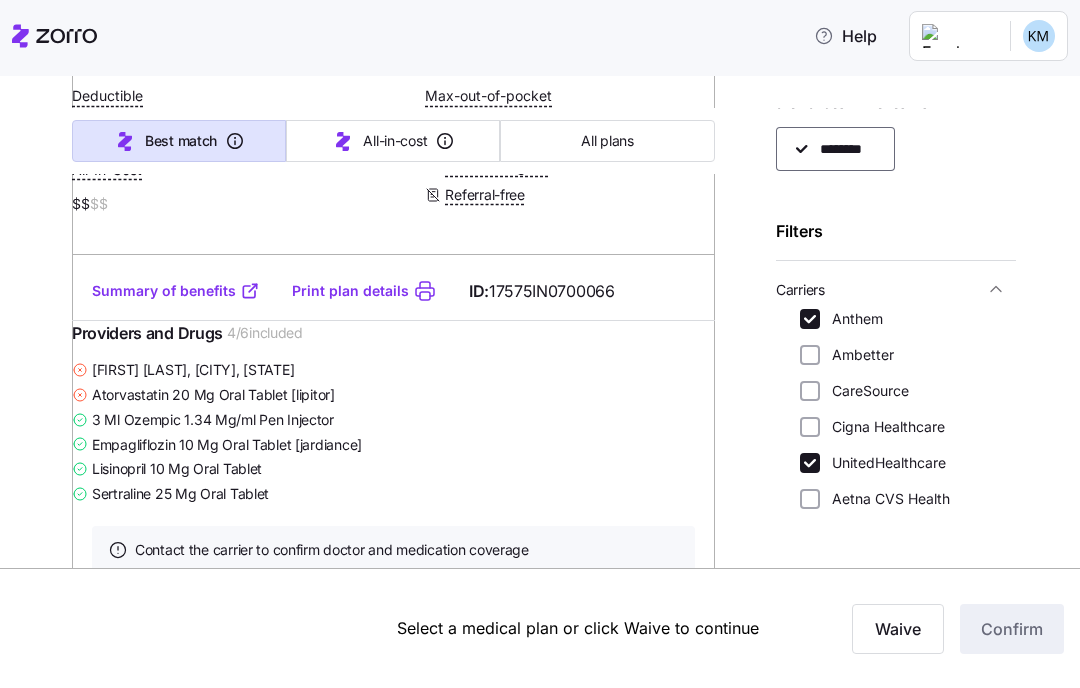 scroll, scrollTop: 4625, scrollLeft: 0, axis: vertical 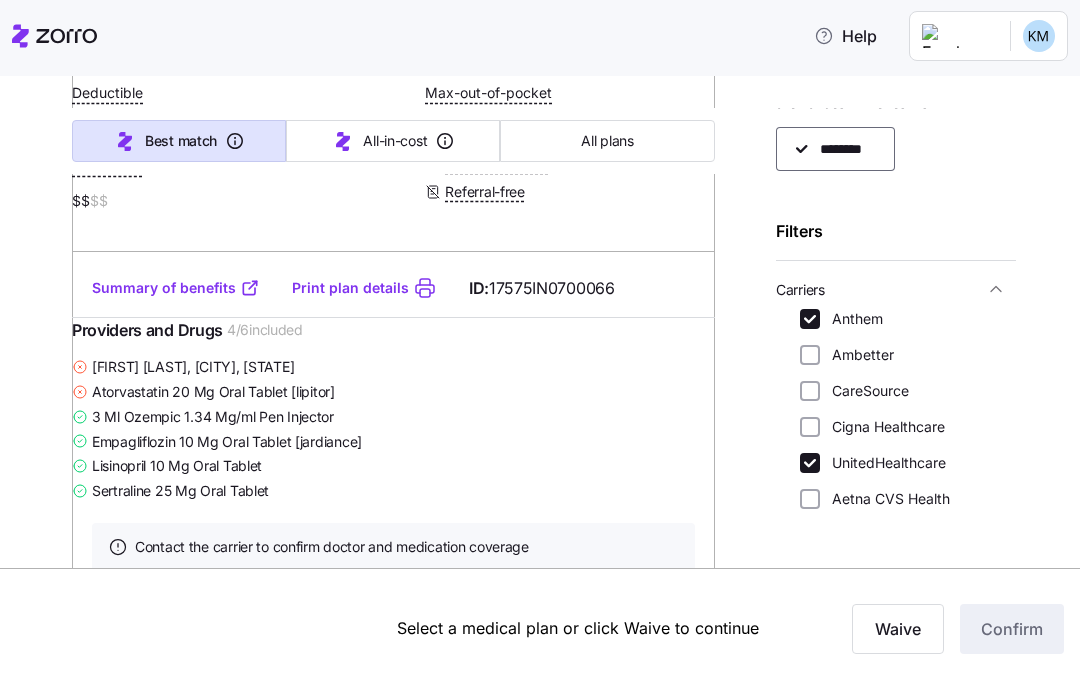 click on "Summary of benefits" at bounding box center (176, 288) 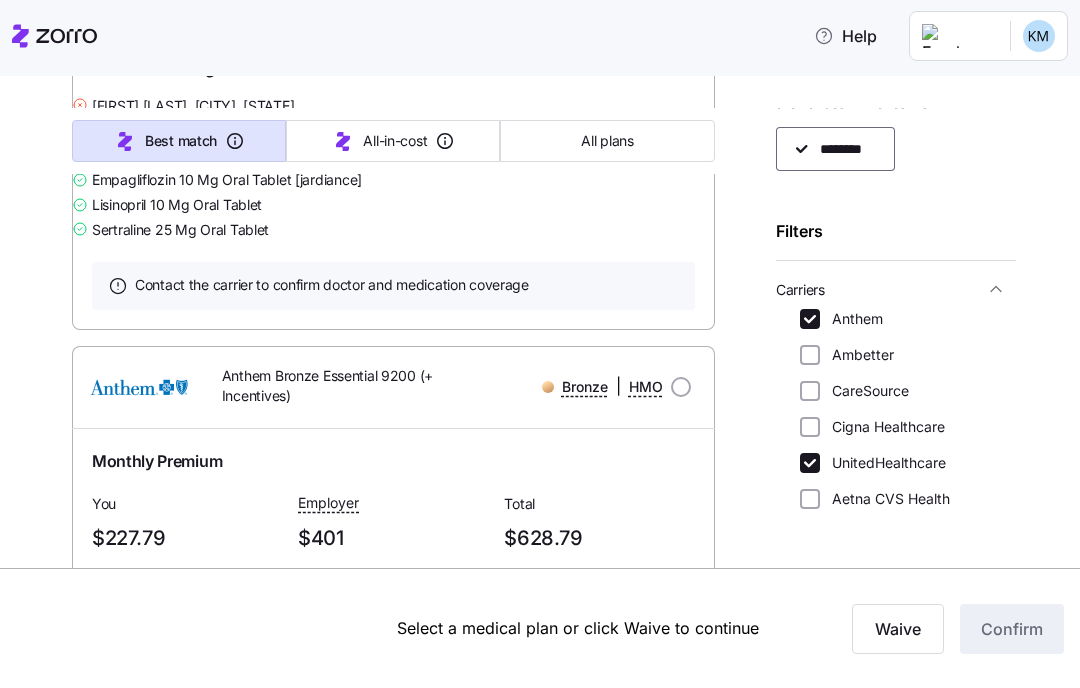 scroll, scrollTop: 5702, scrollLeft: 0, axis: vertical 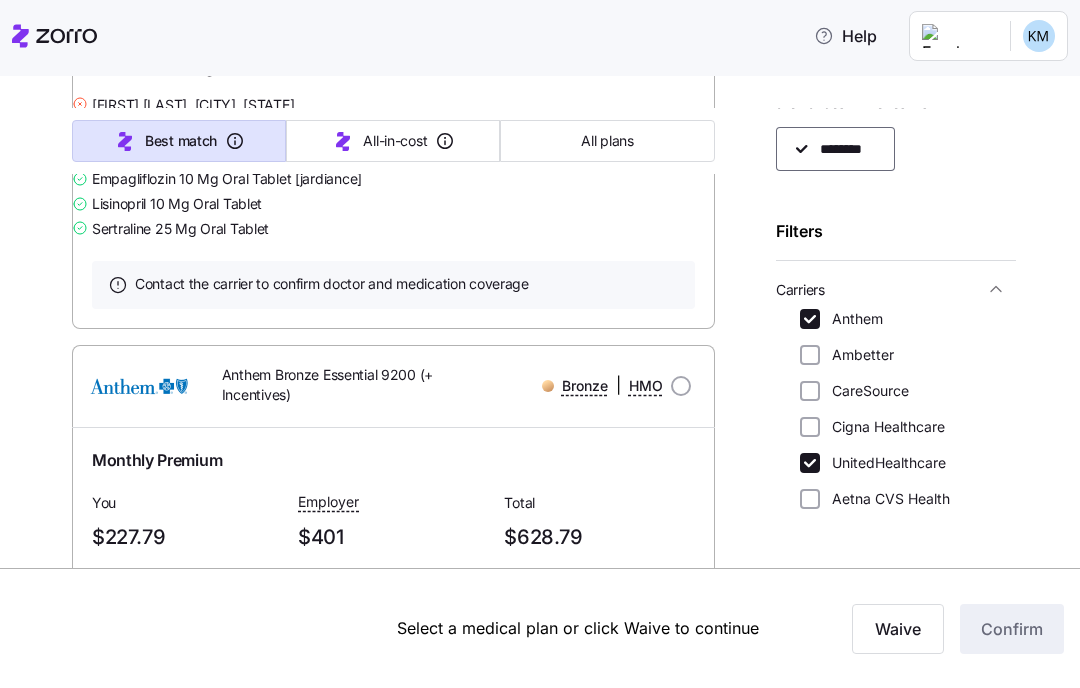 click on "Summary of benefits Print plan details ID:  17575IN0700055" at bounding box center [393, 25] 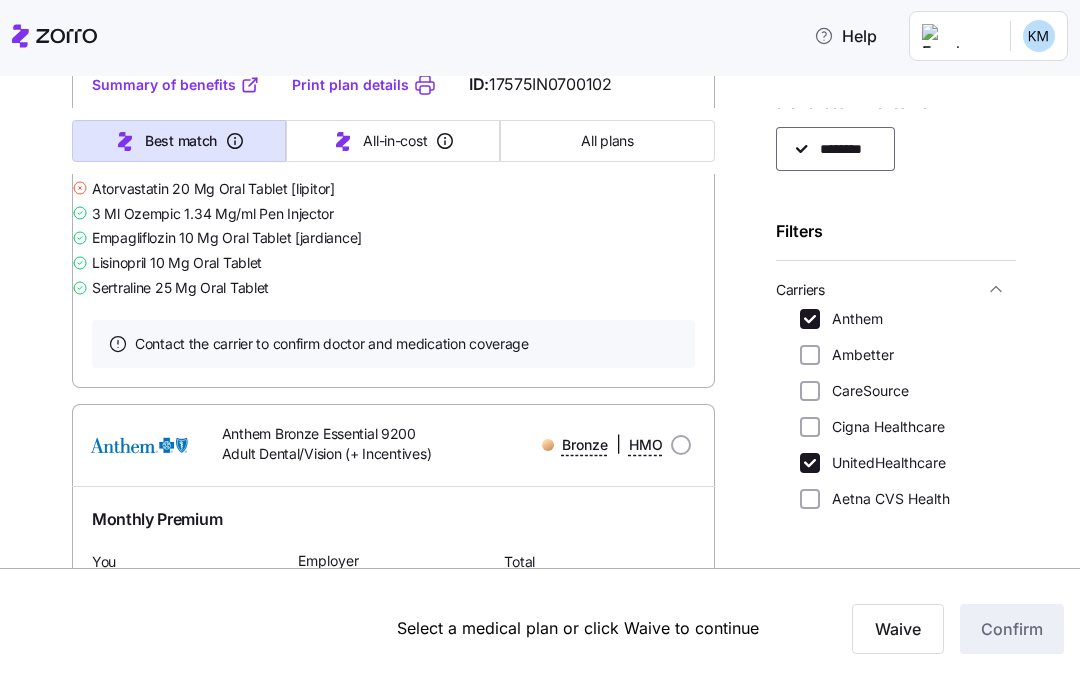 scroll, scrollTop: 7279, scrollLeft: 0, axis: vertical 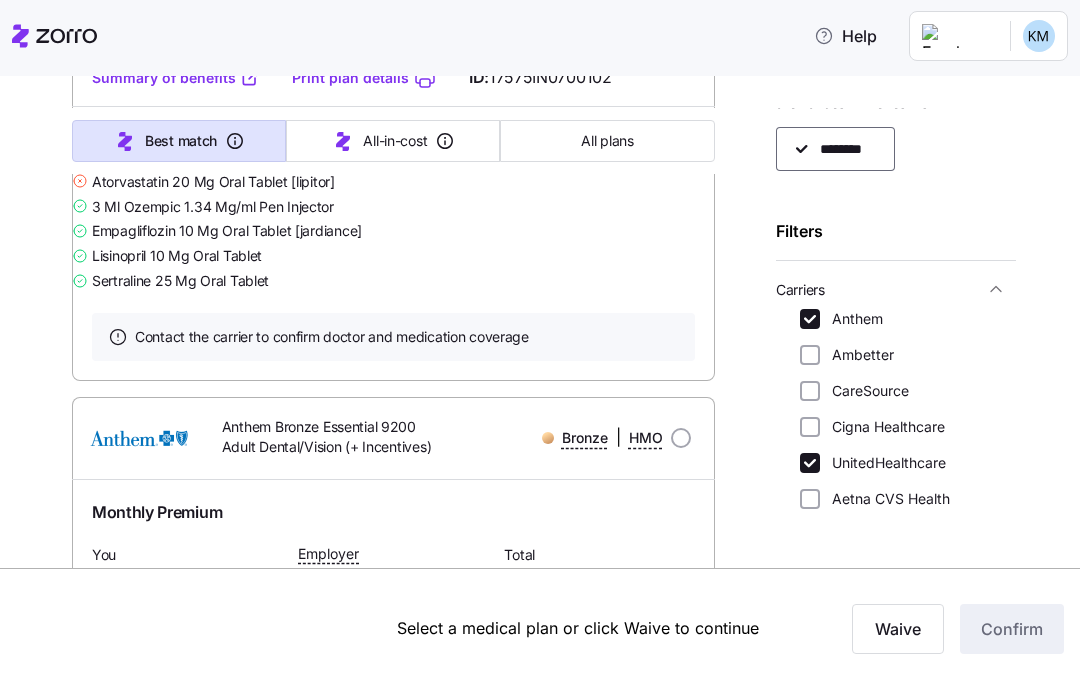 click 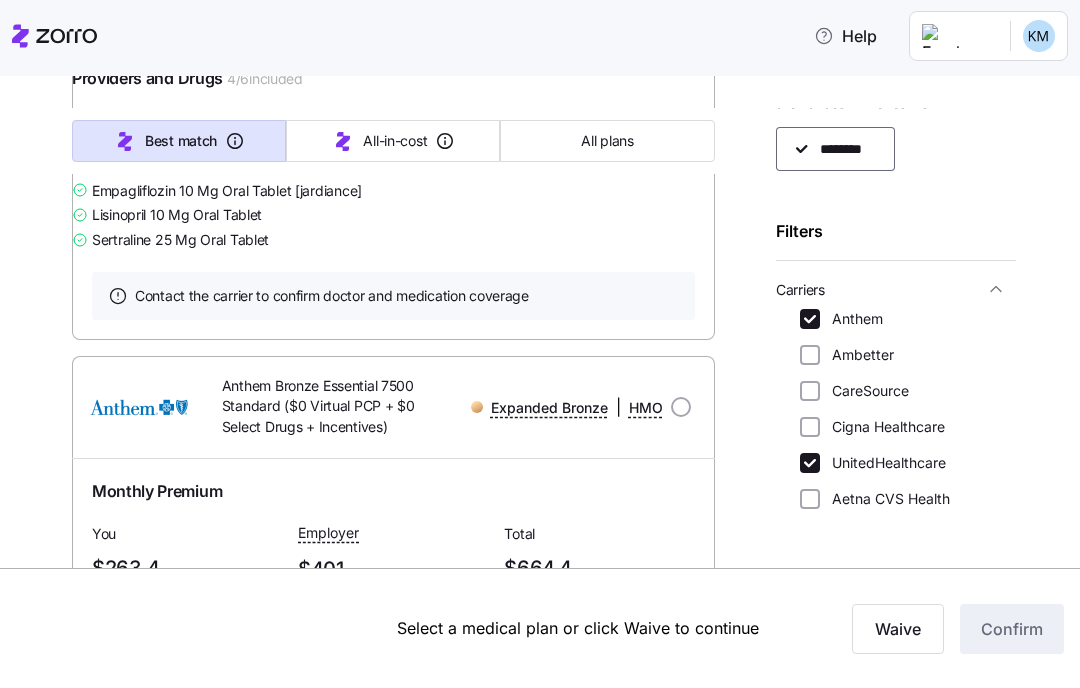 scroll, scrollTop: 8120, scrollLeft: 0, axis: vertical 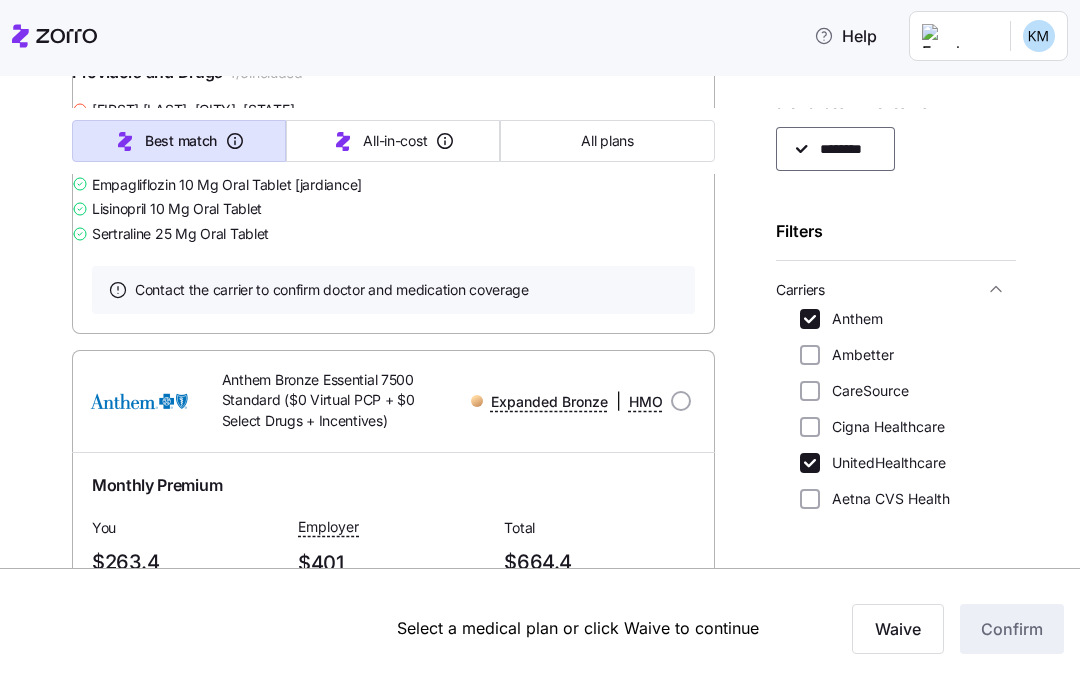 click 